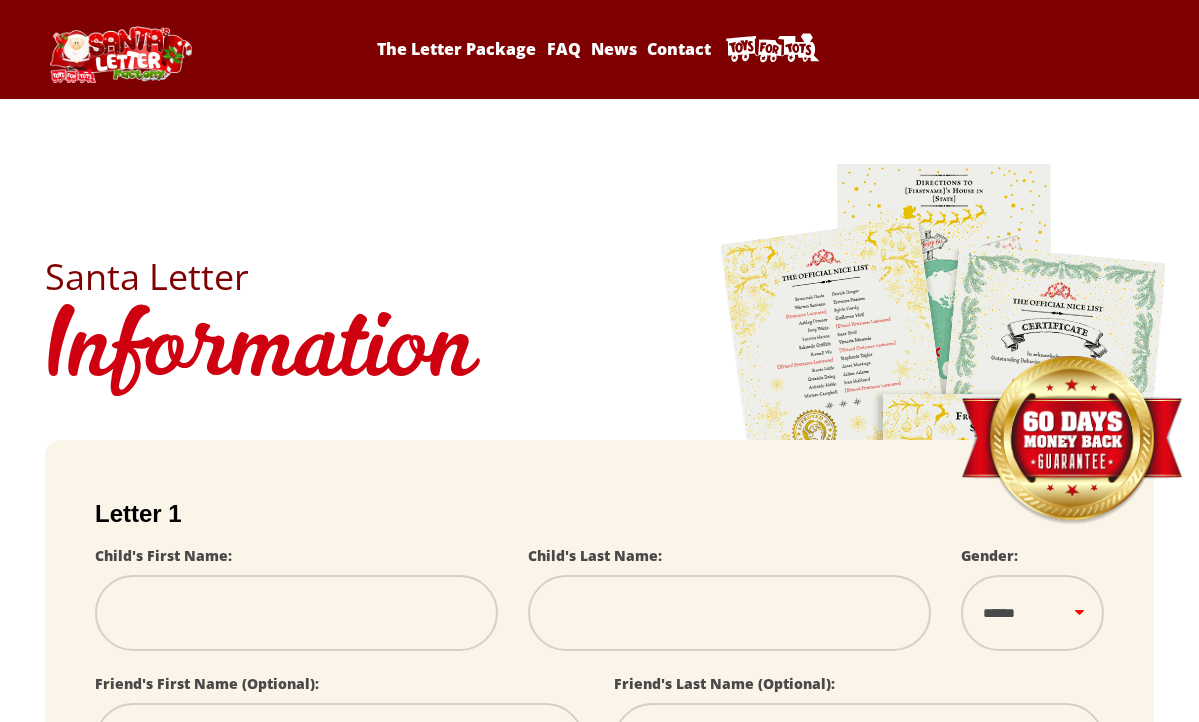 scroll, scrollTop: 0, scrollLeft: 0, axis: both 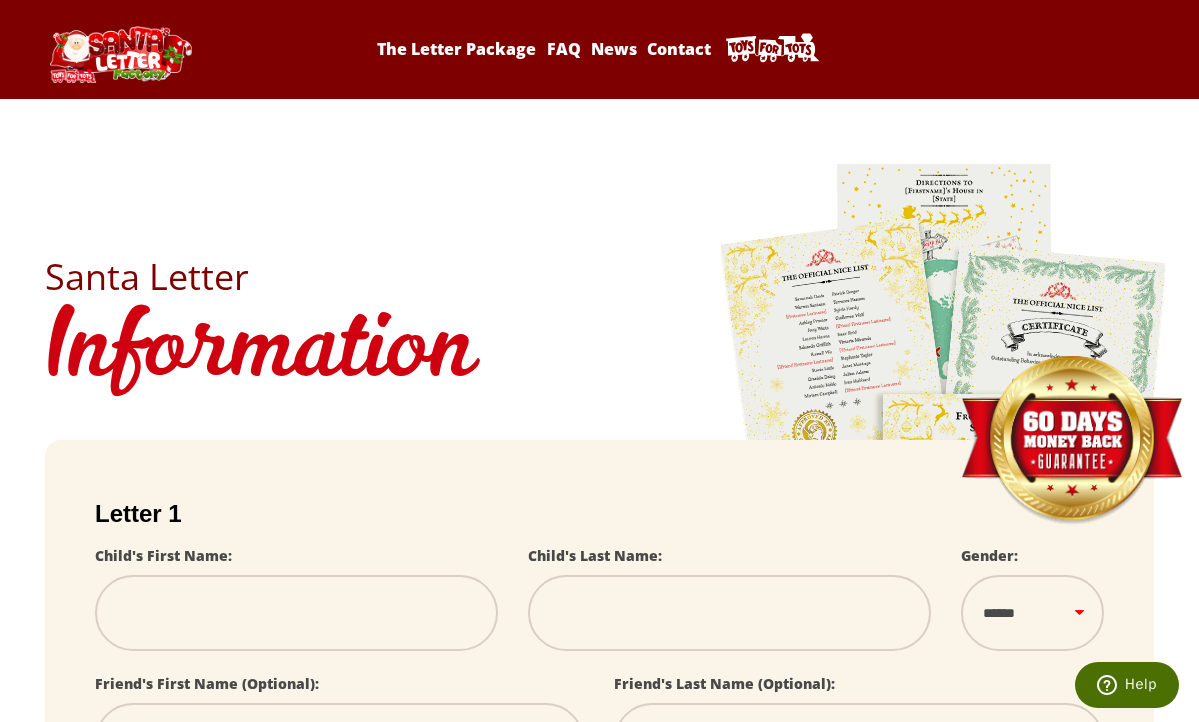 type on "*" 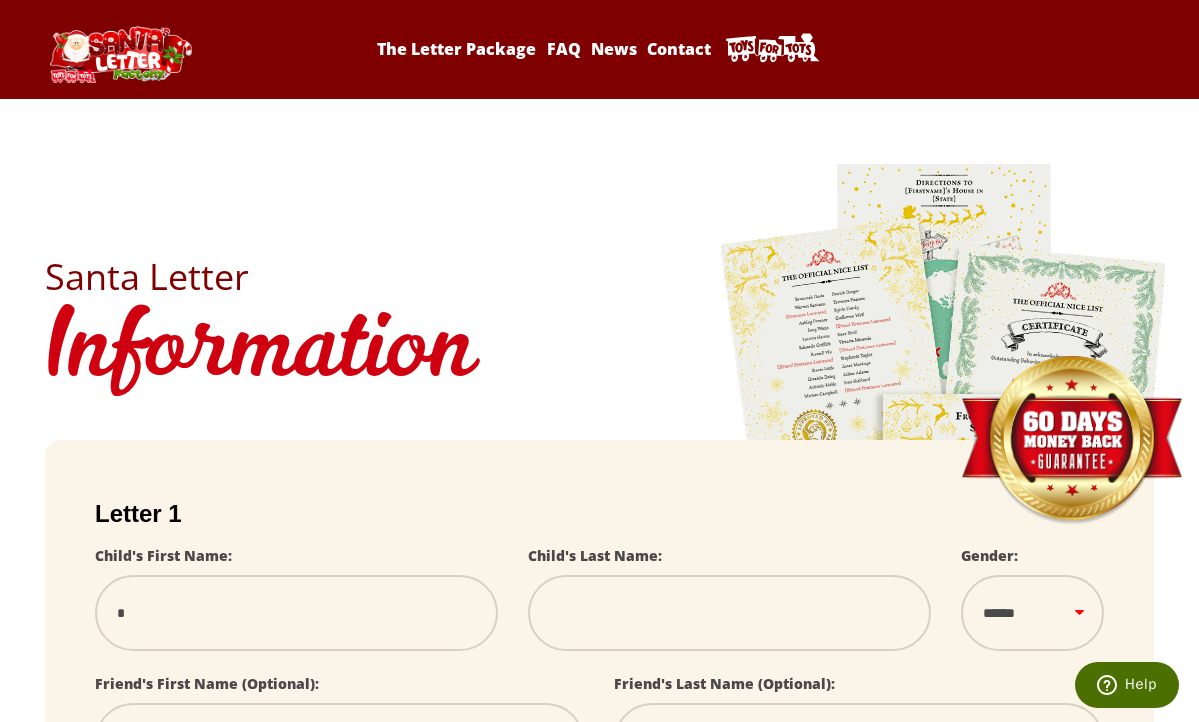 type on "**" 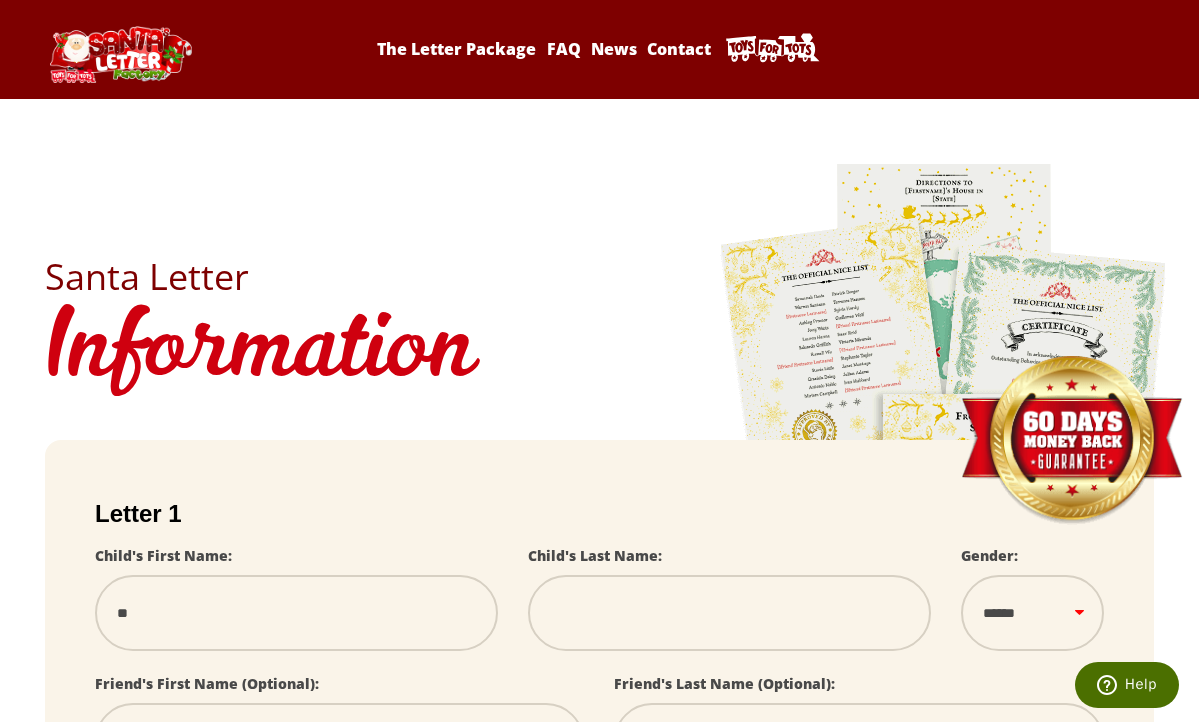 type on "***" 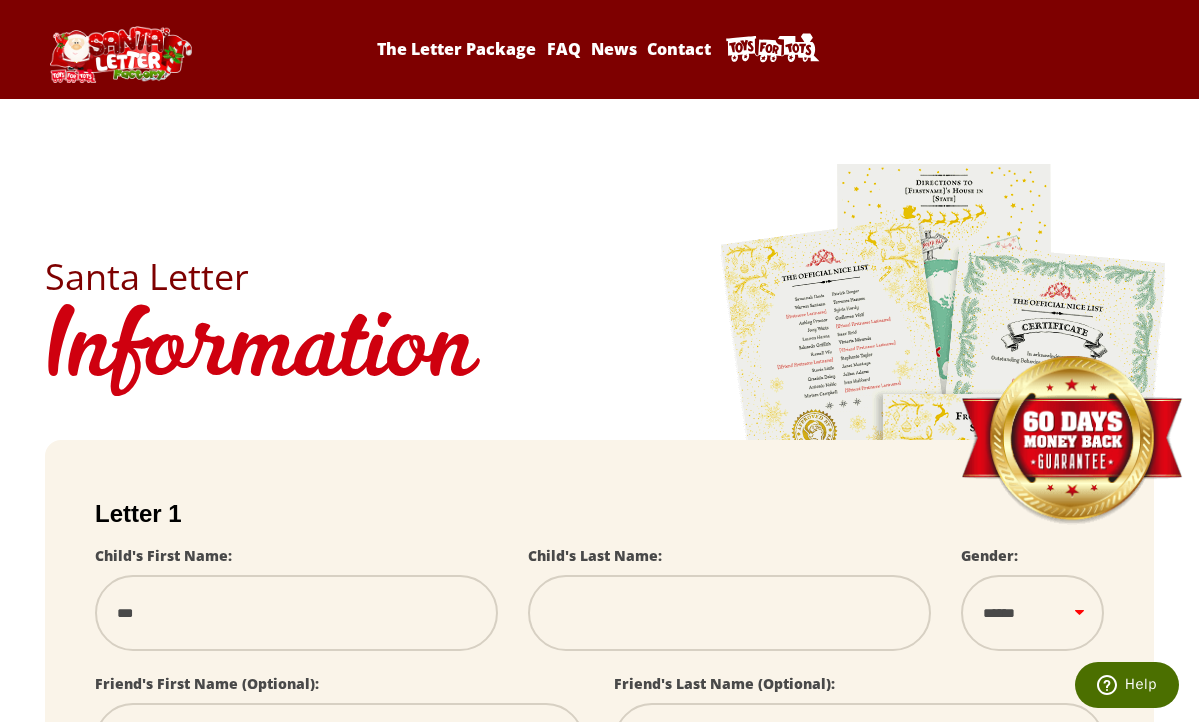 type on "****" 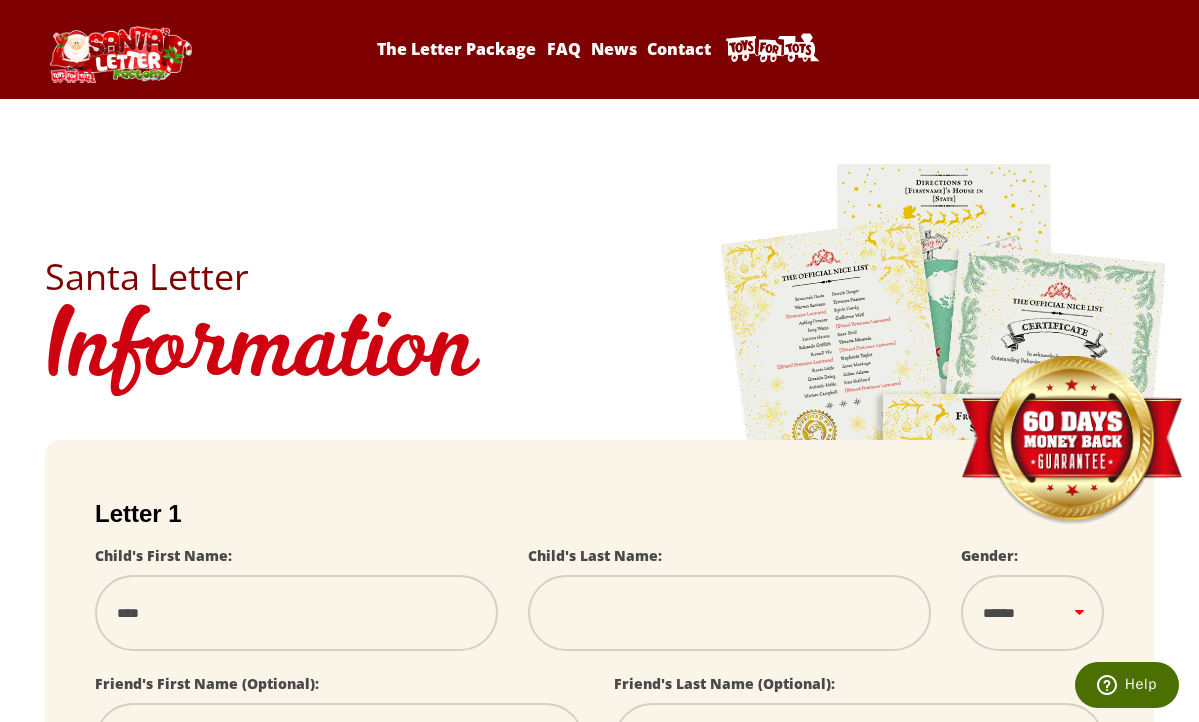 type on "***" 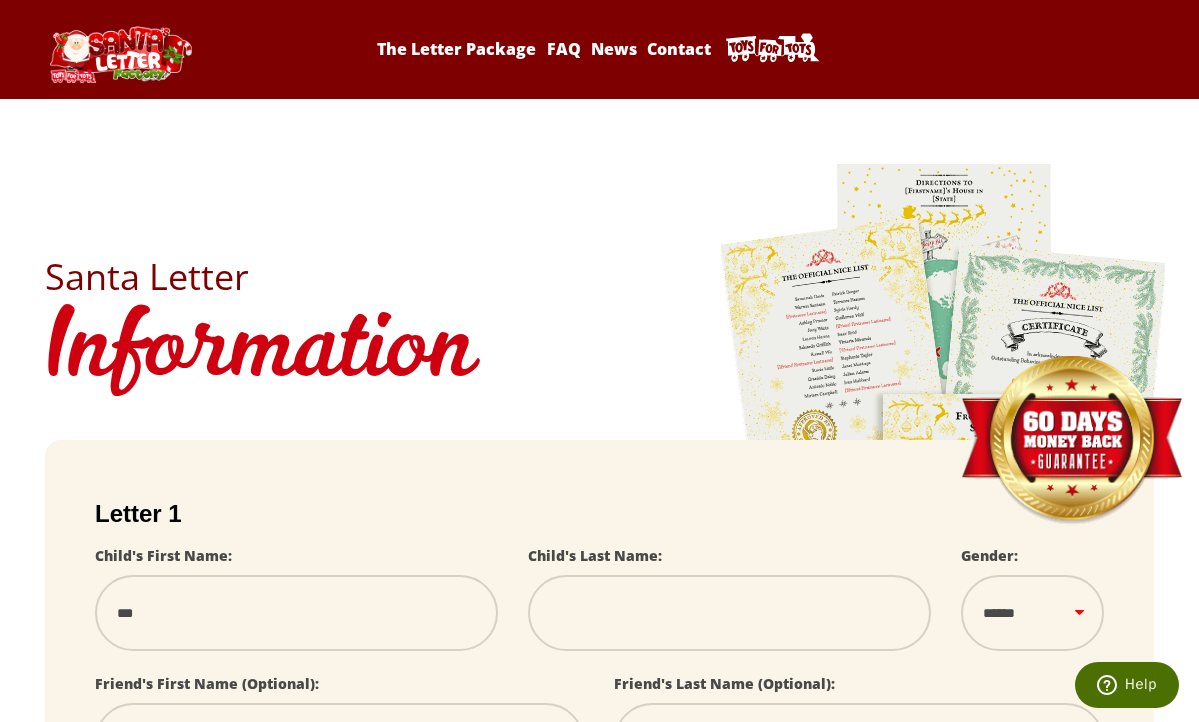 type on "***" 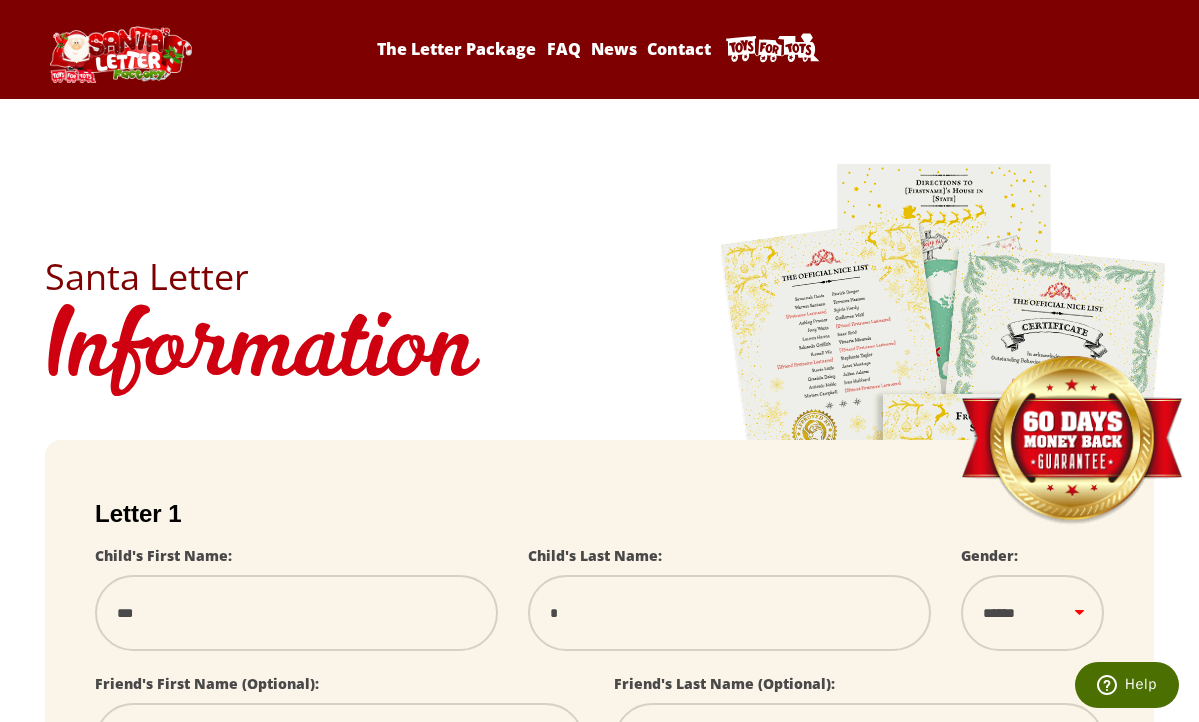 type on "**" 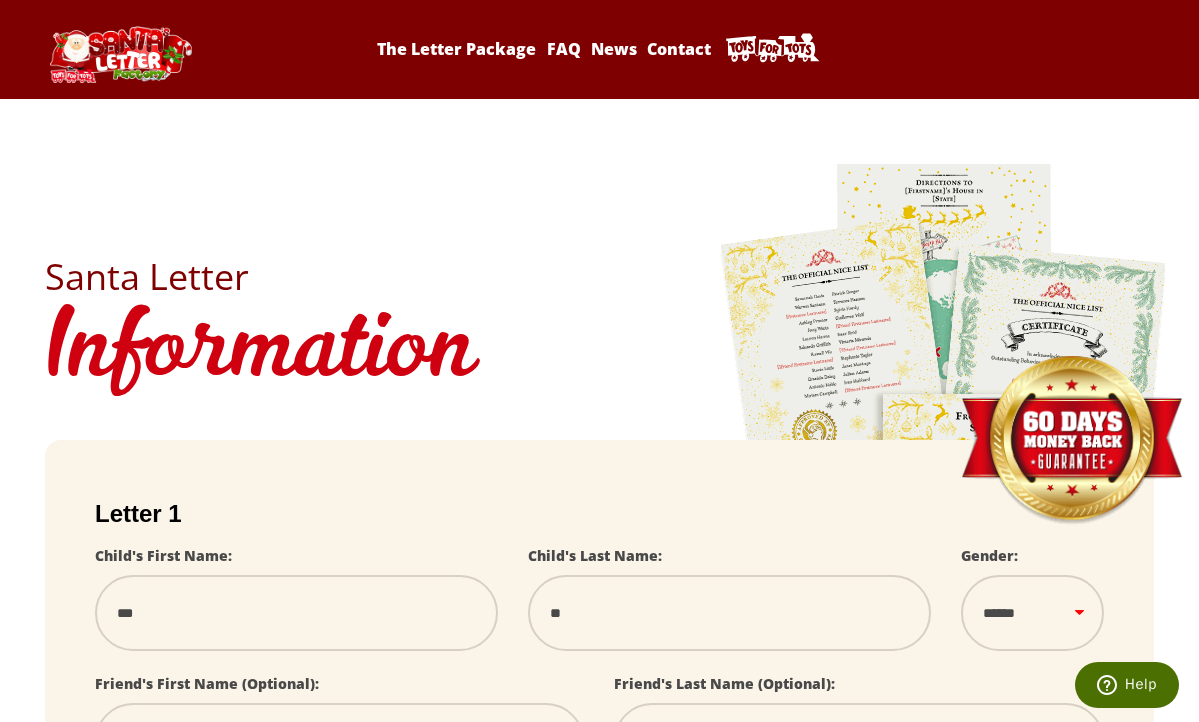 type on "***" 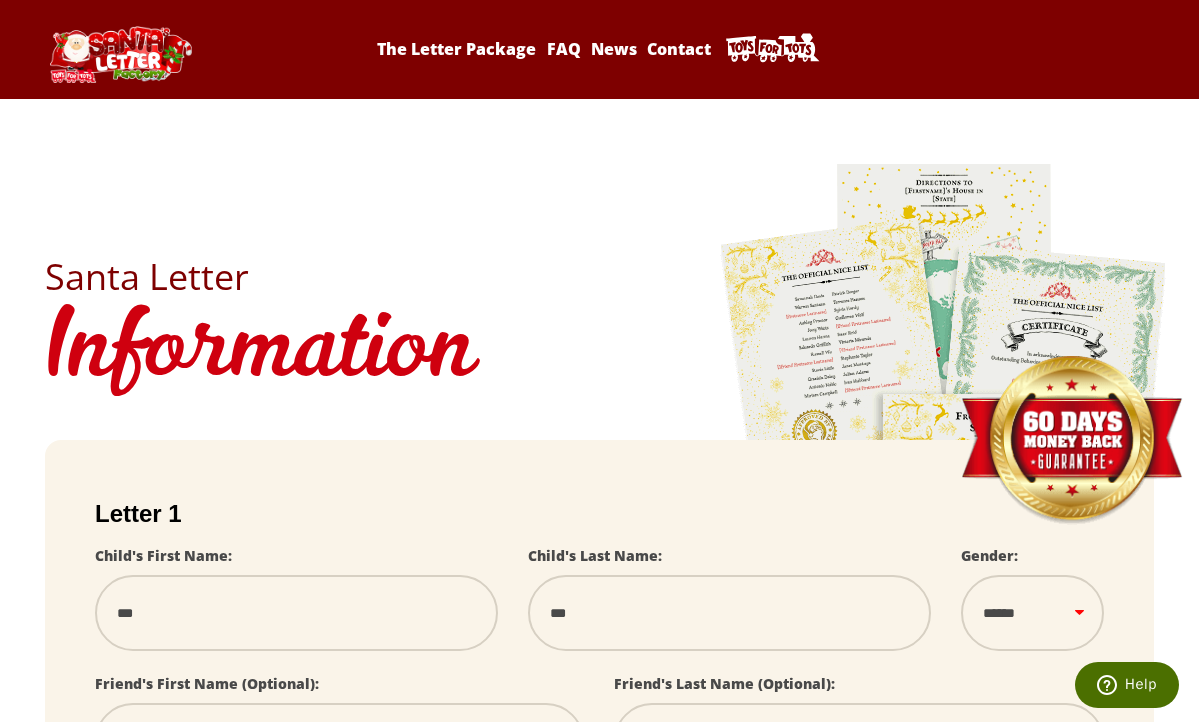 type on "****" 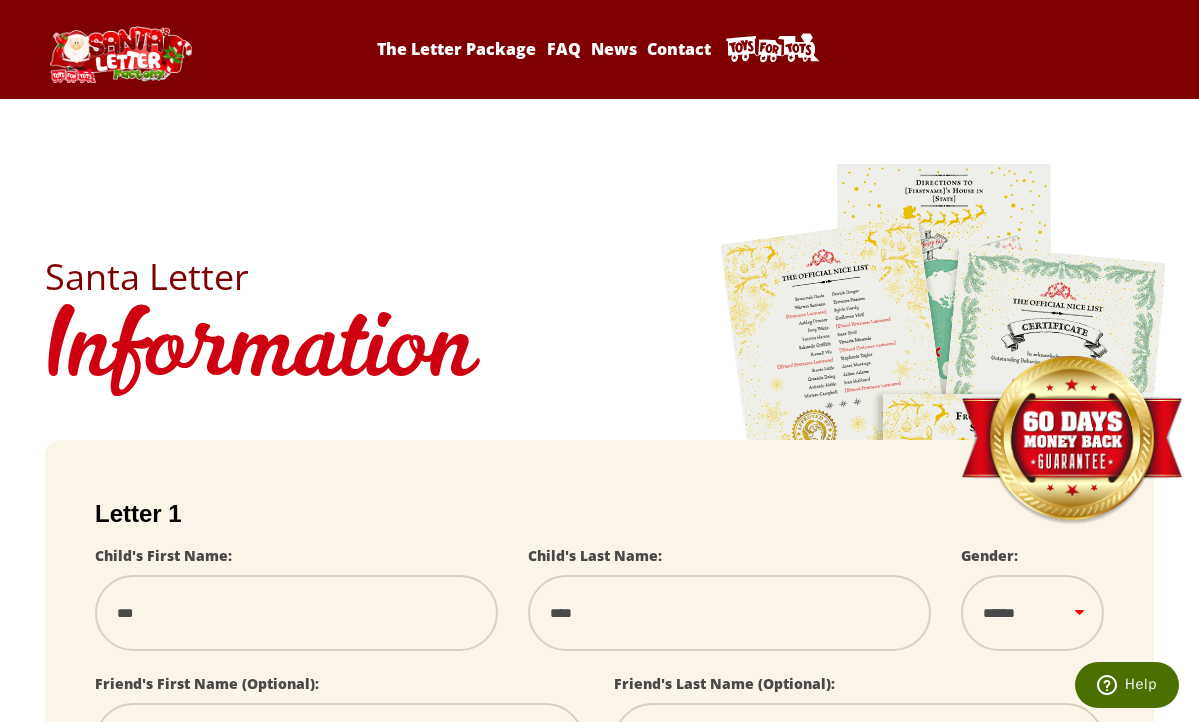 type on "*****" 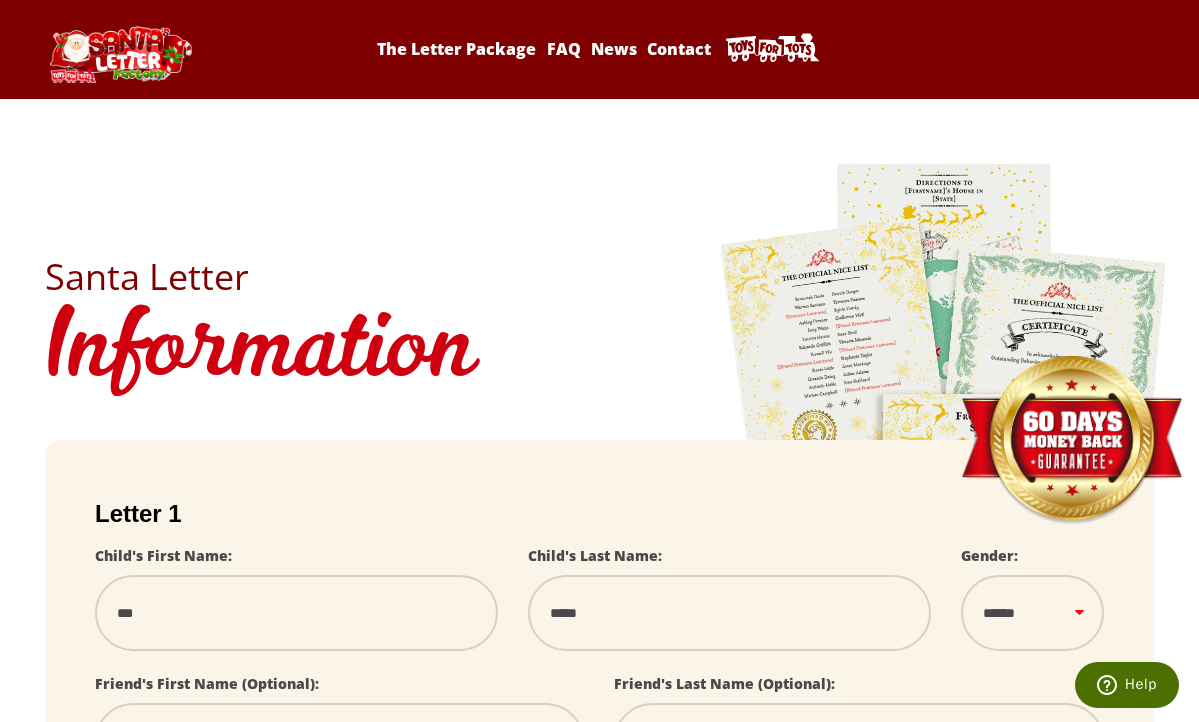 type on "*****" 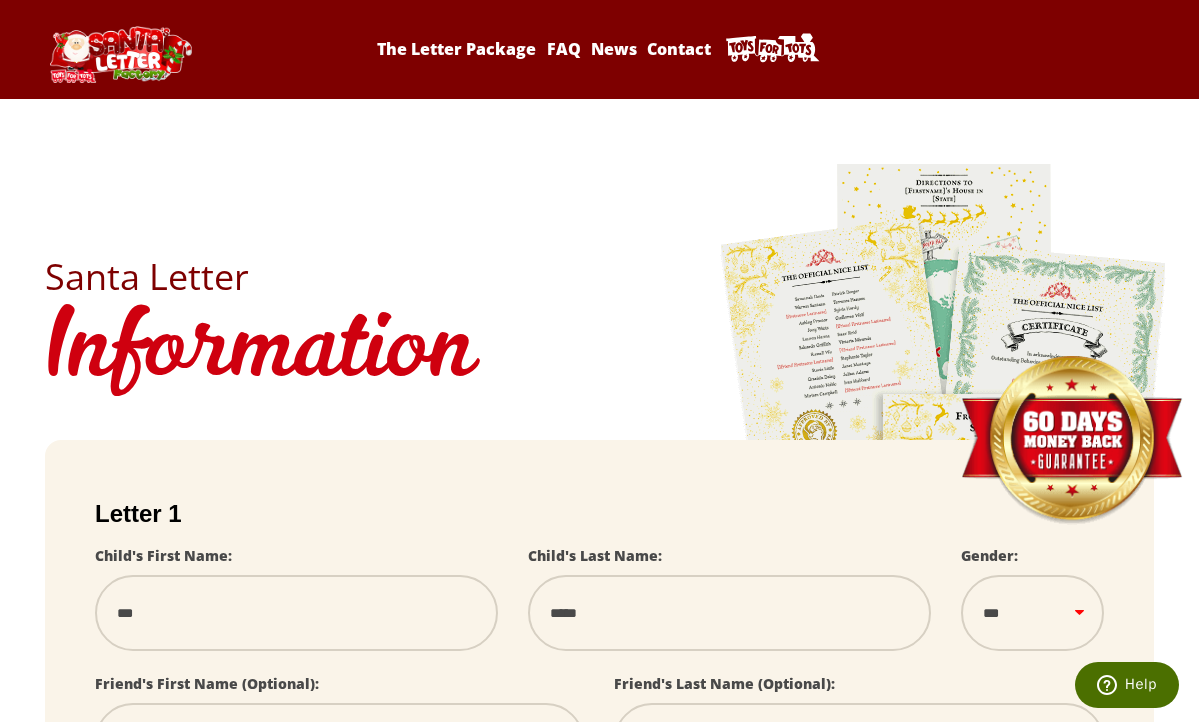 select 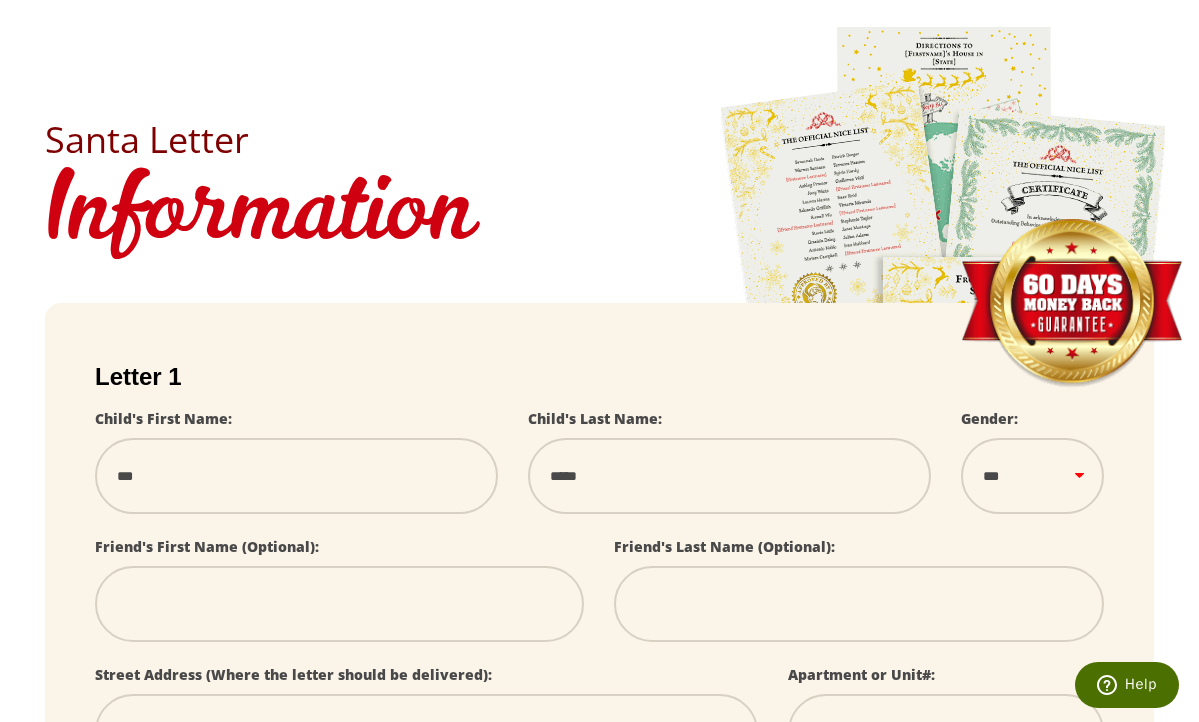 scroll, scrollTop: 147, scrollLeft: 0, axis: vertical 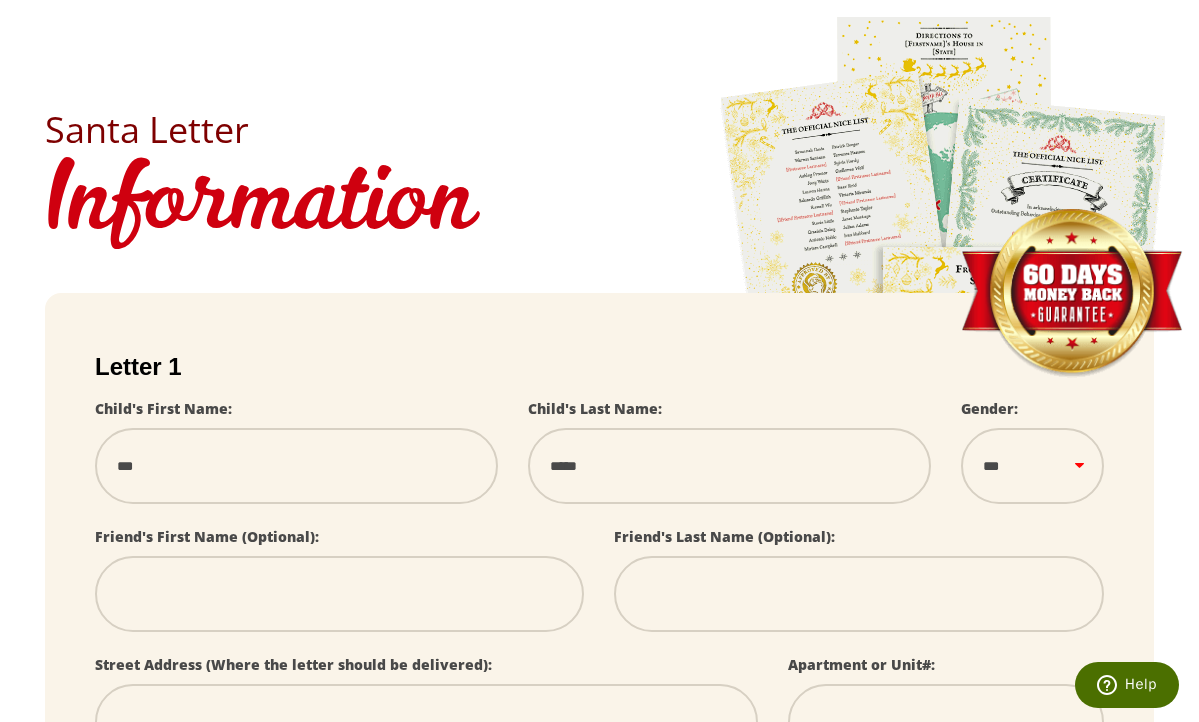 type on "*" 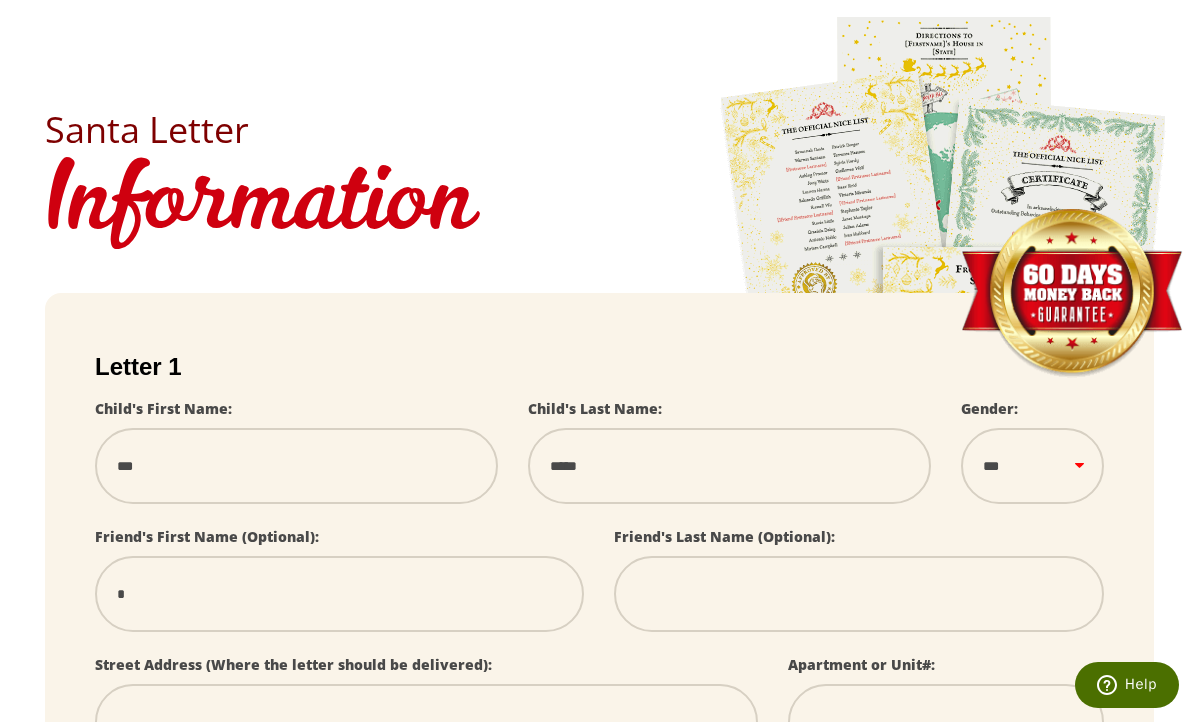 type on "**" 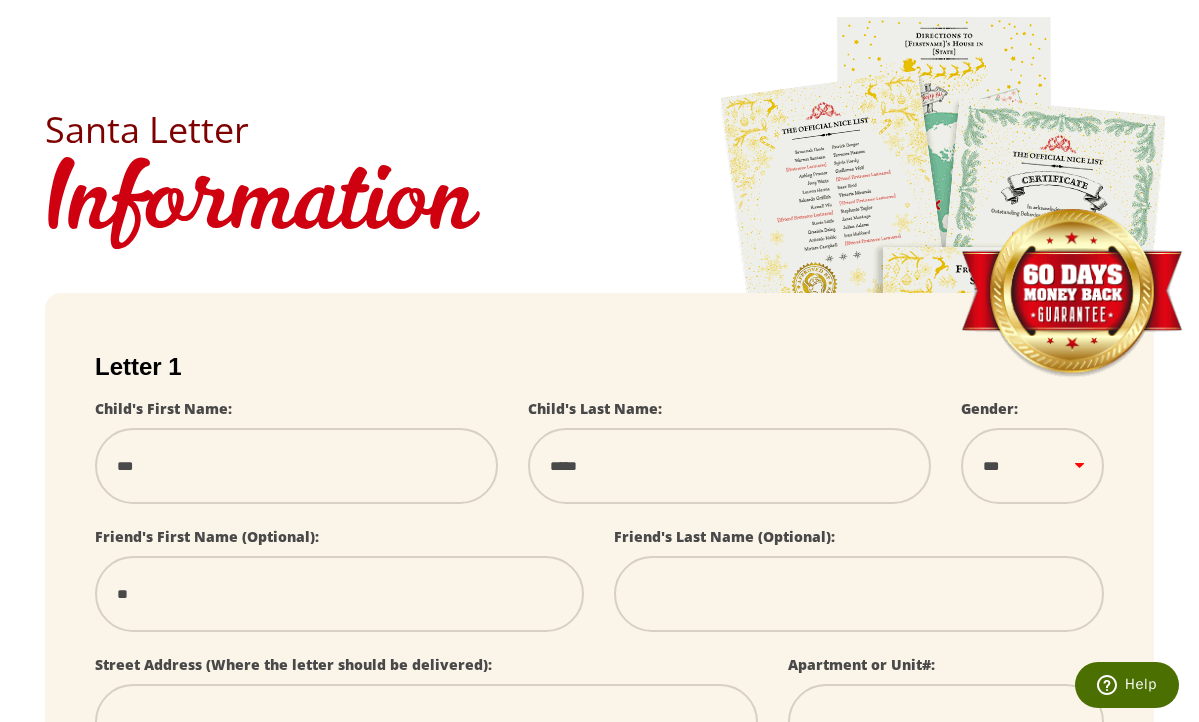 select 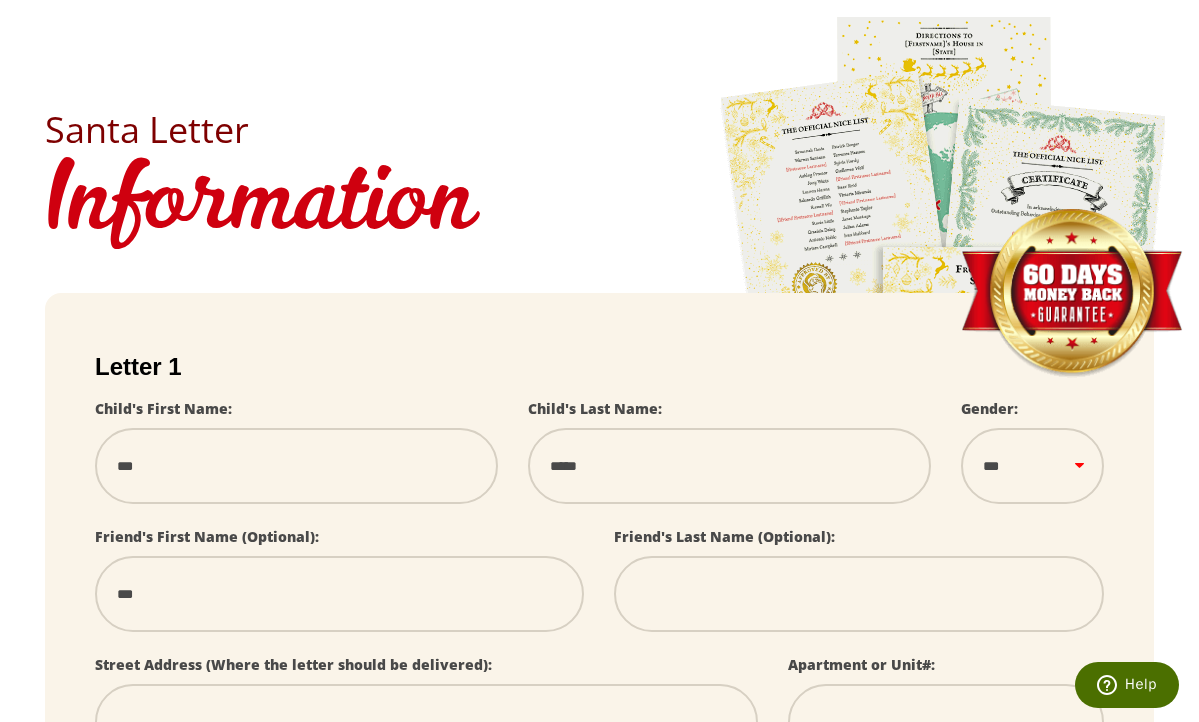 type on "****" 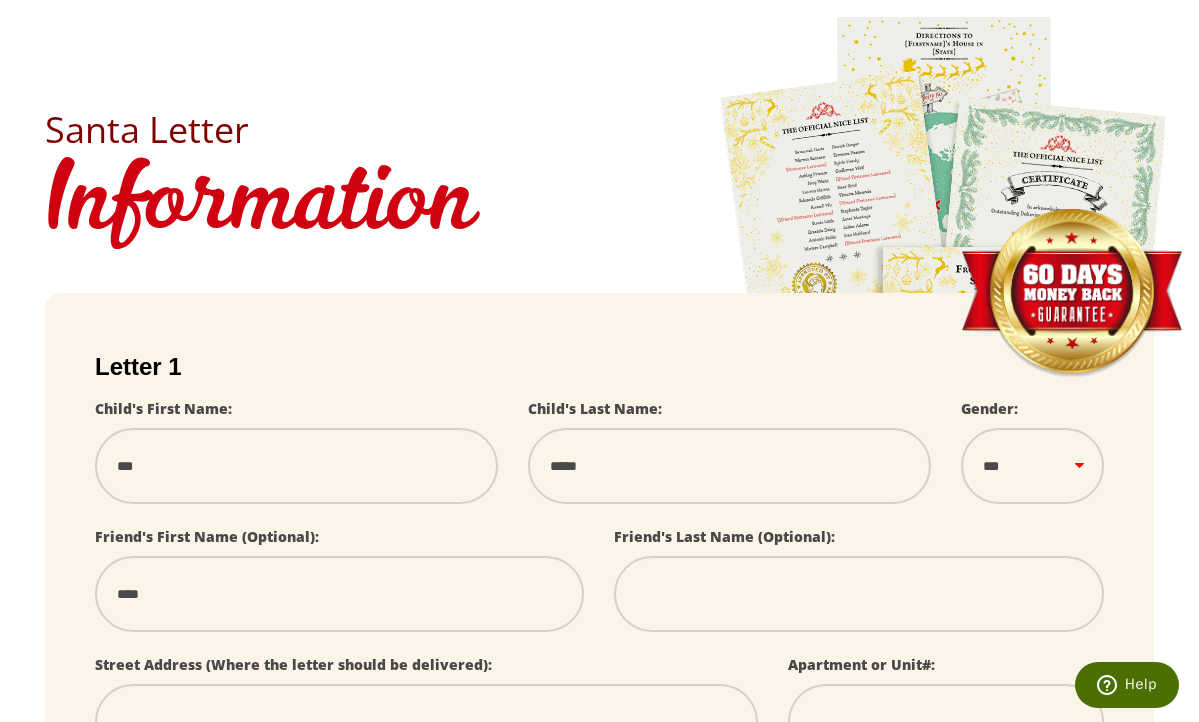 type on "*****" 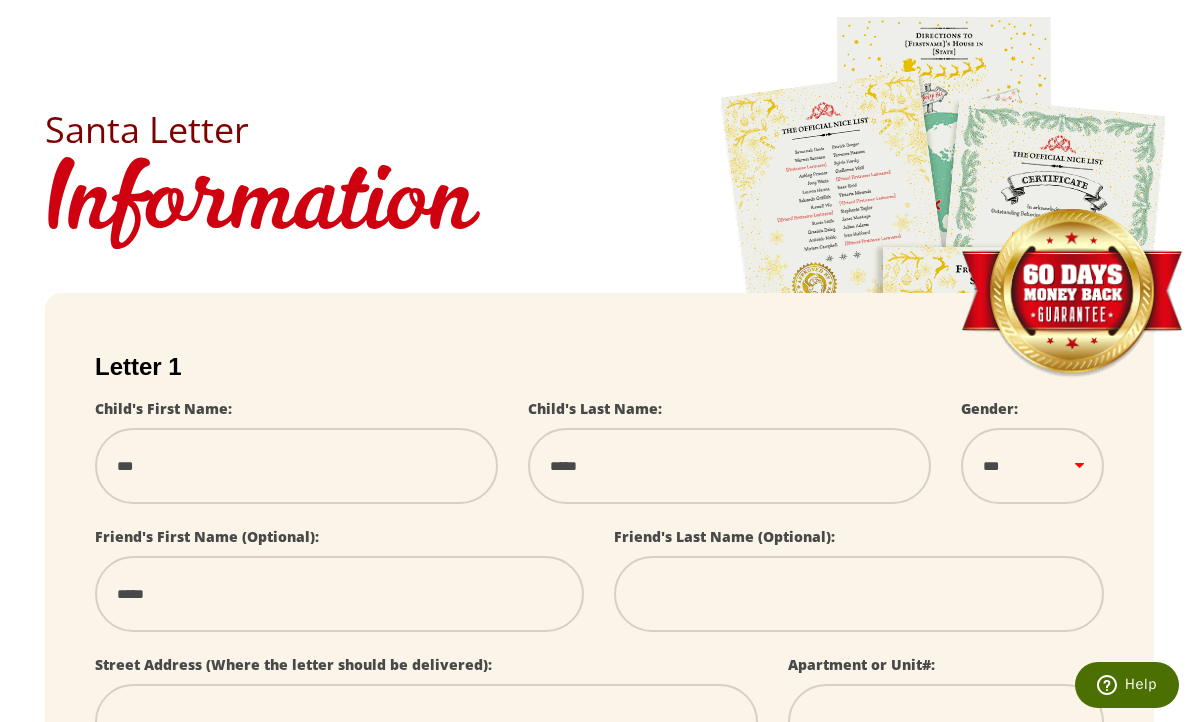 type on "*****" 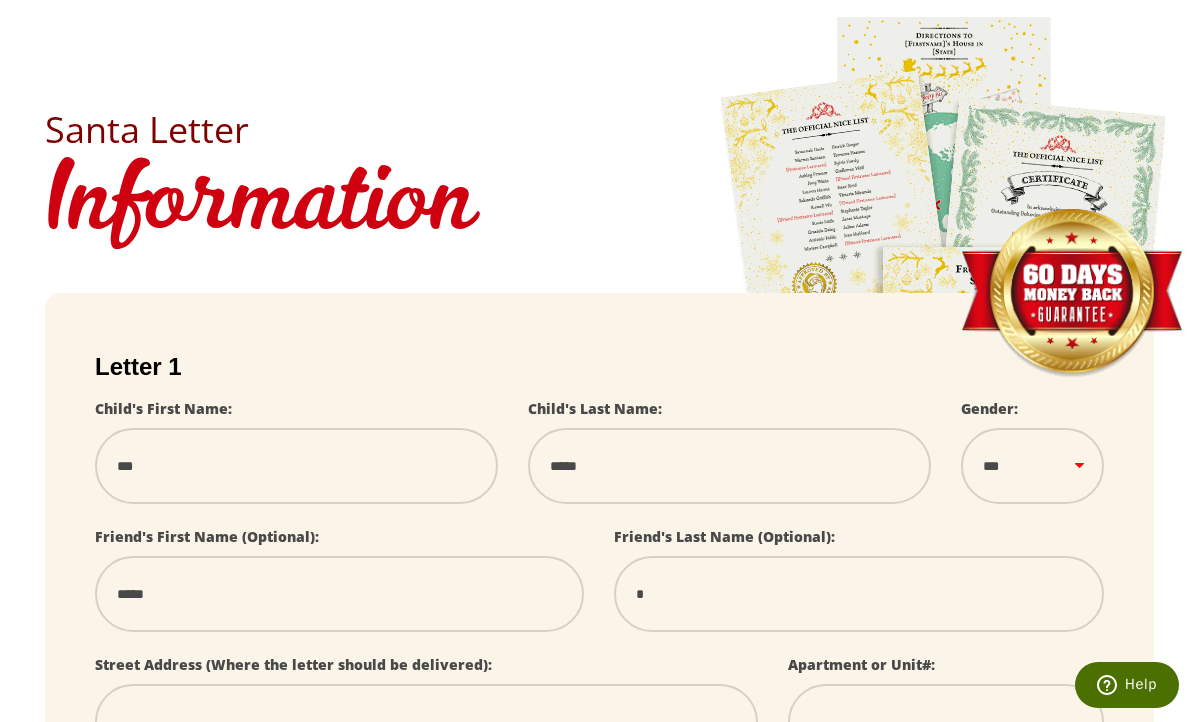type on "**" 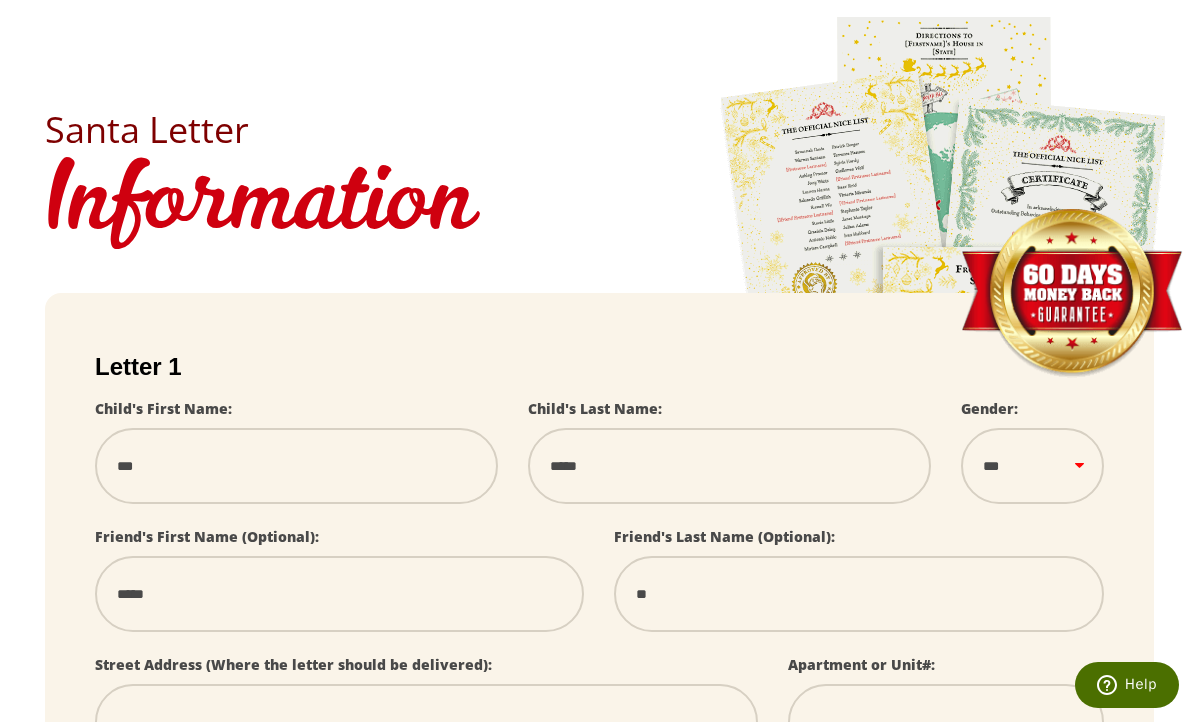 type on "***" 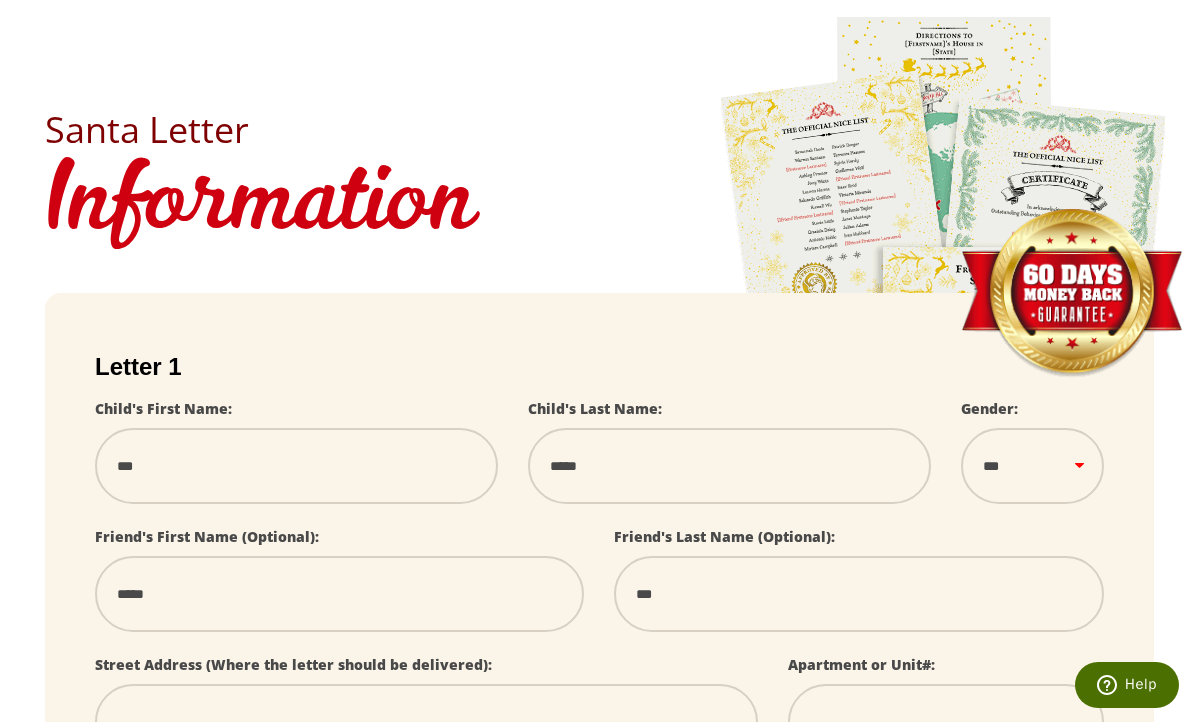type on "****" 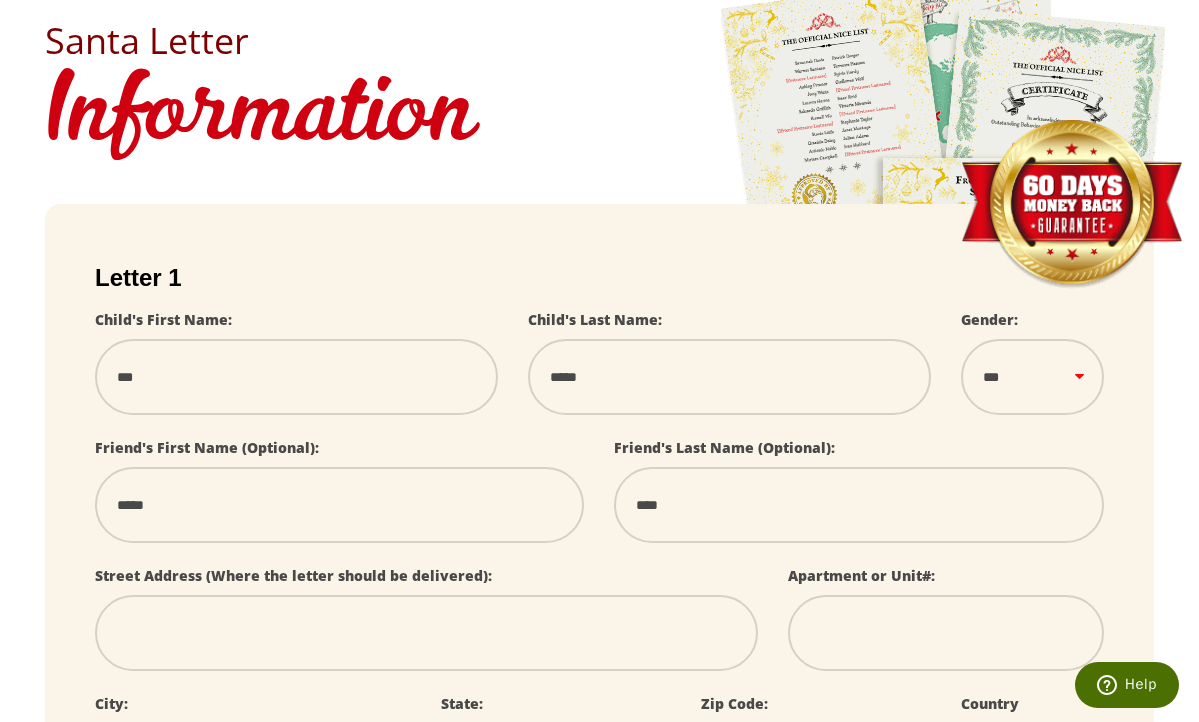 scroll, scrollTop: 242, scrollLeft: 0, axis: vertical 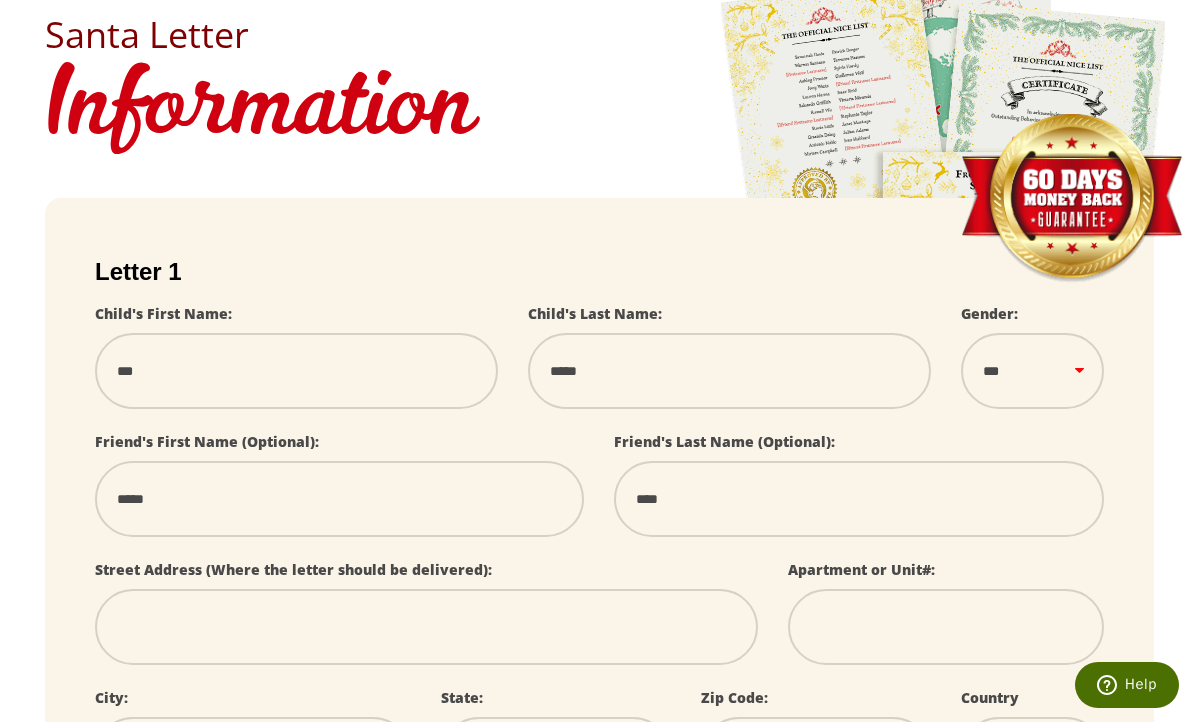 type on "****" 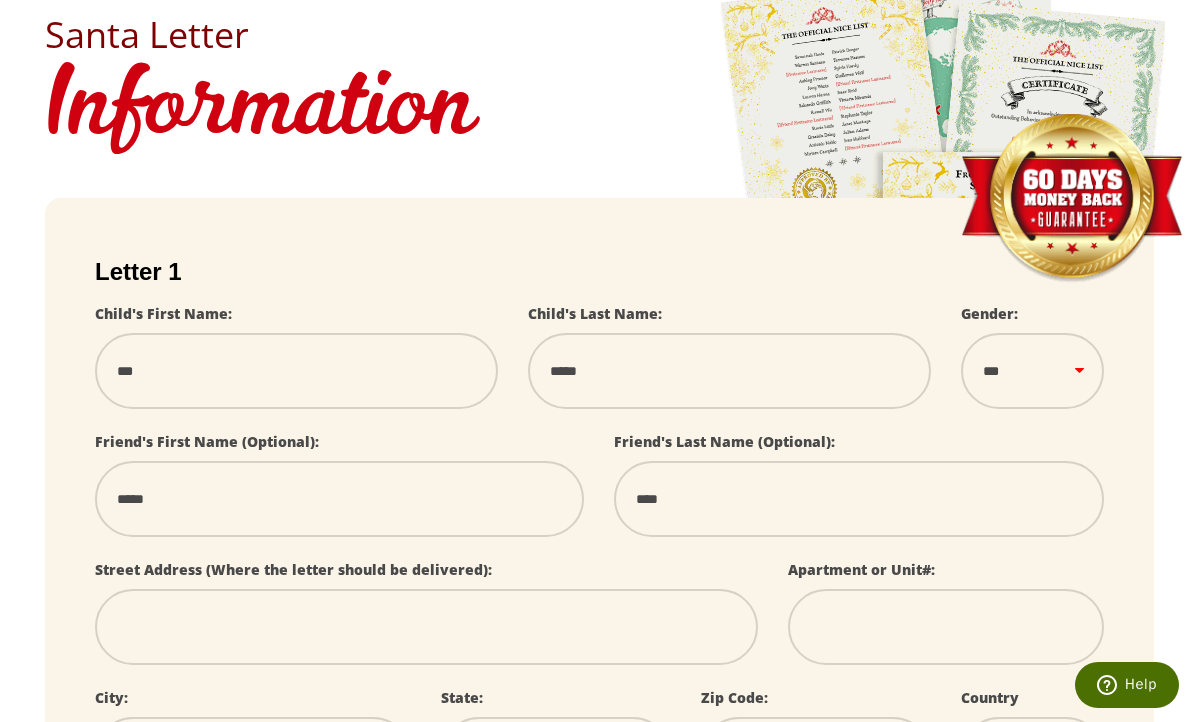 type on "*" 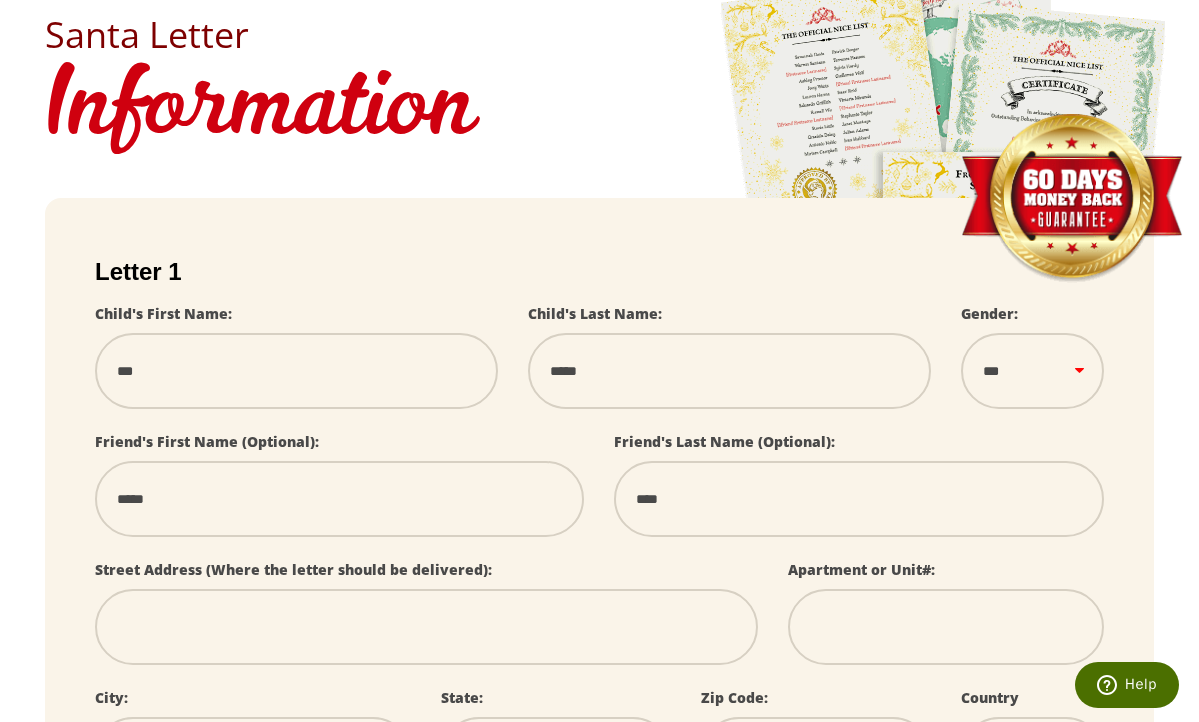 select 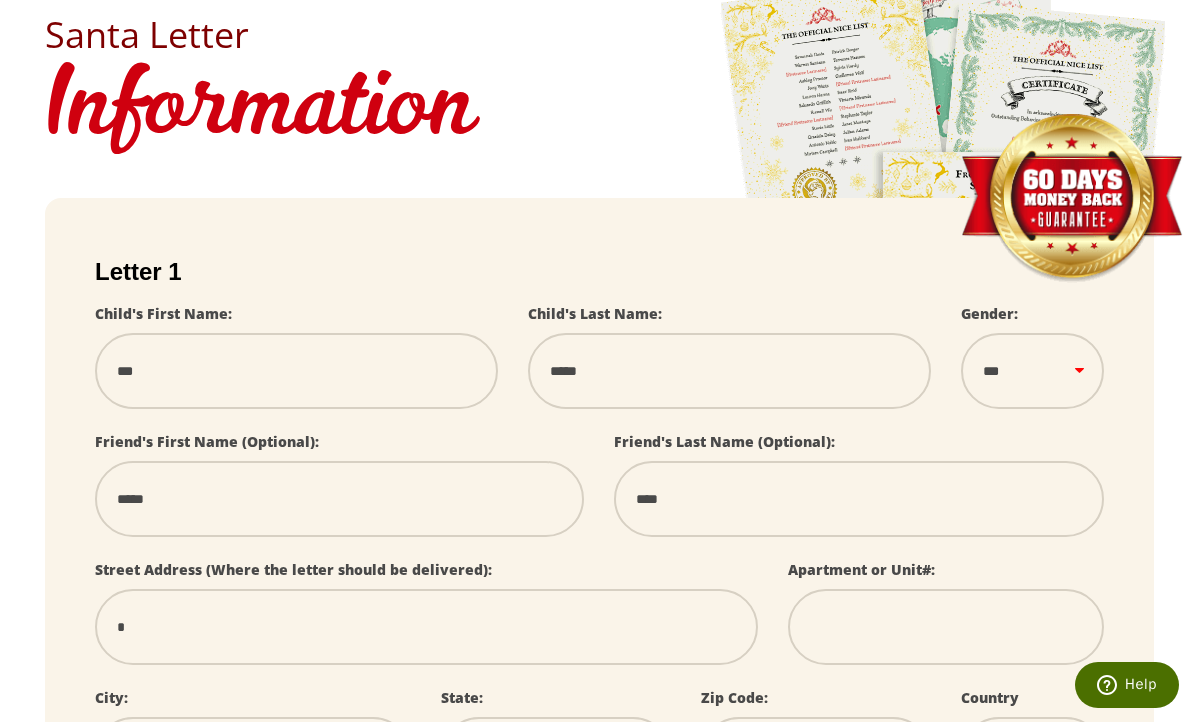 type on "**" 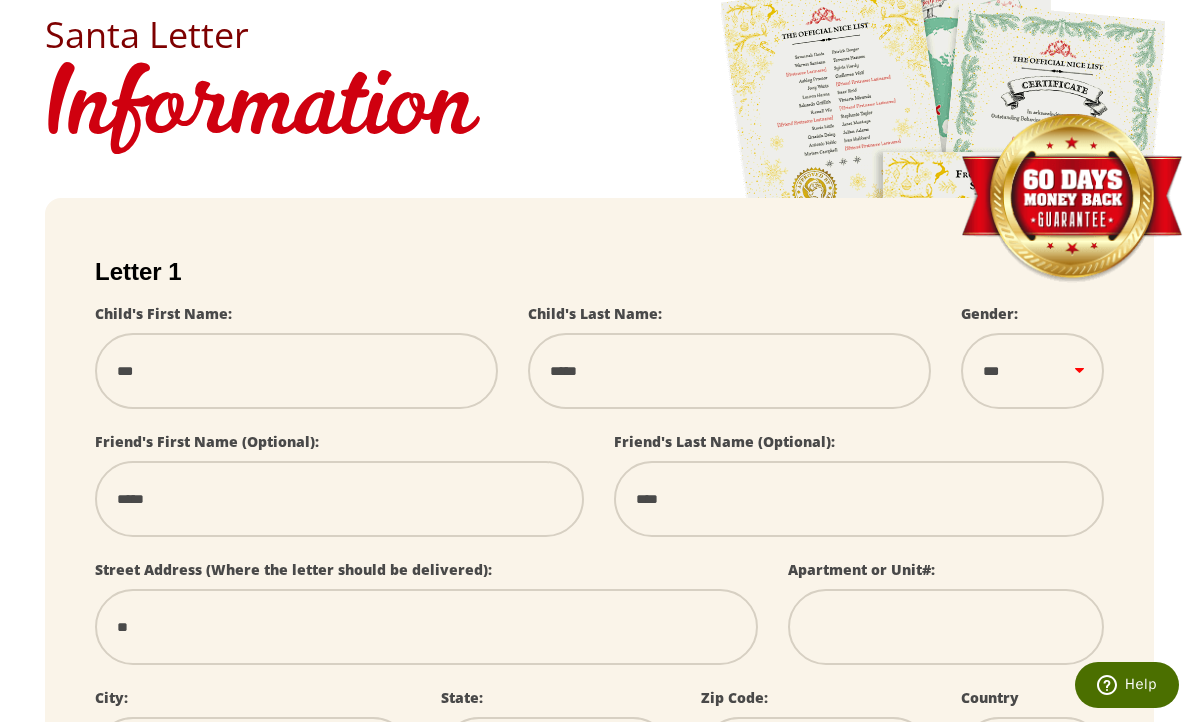 type on "***" 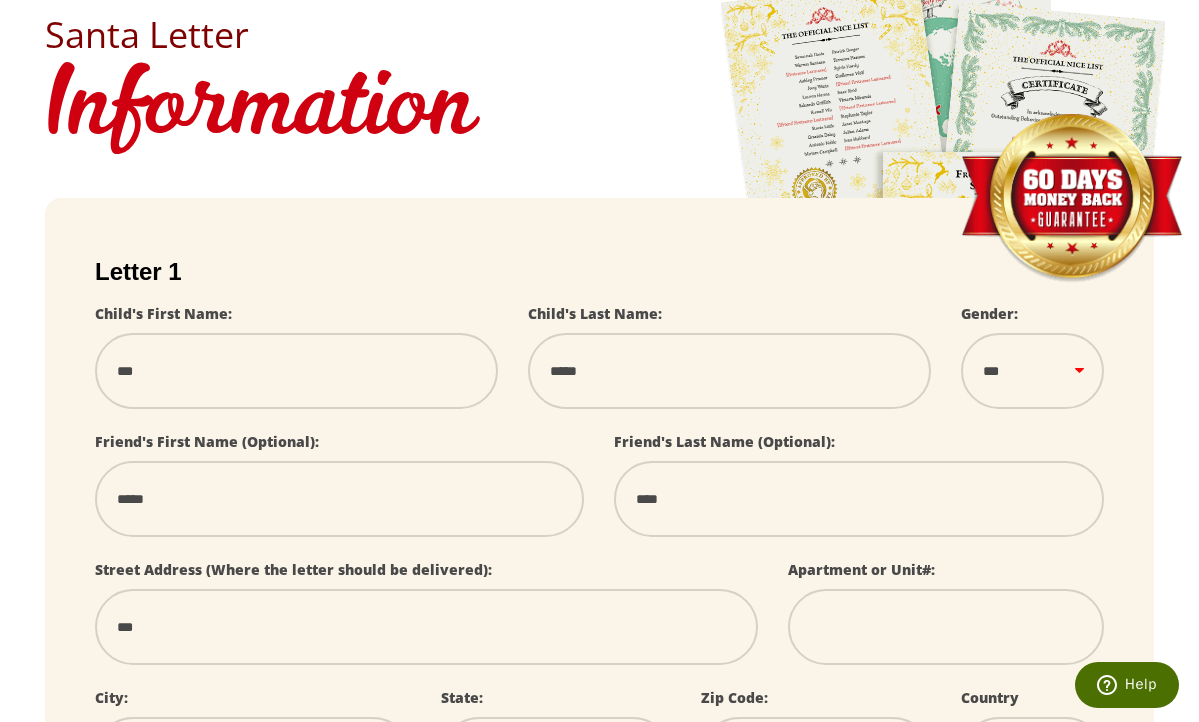 type on "****" 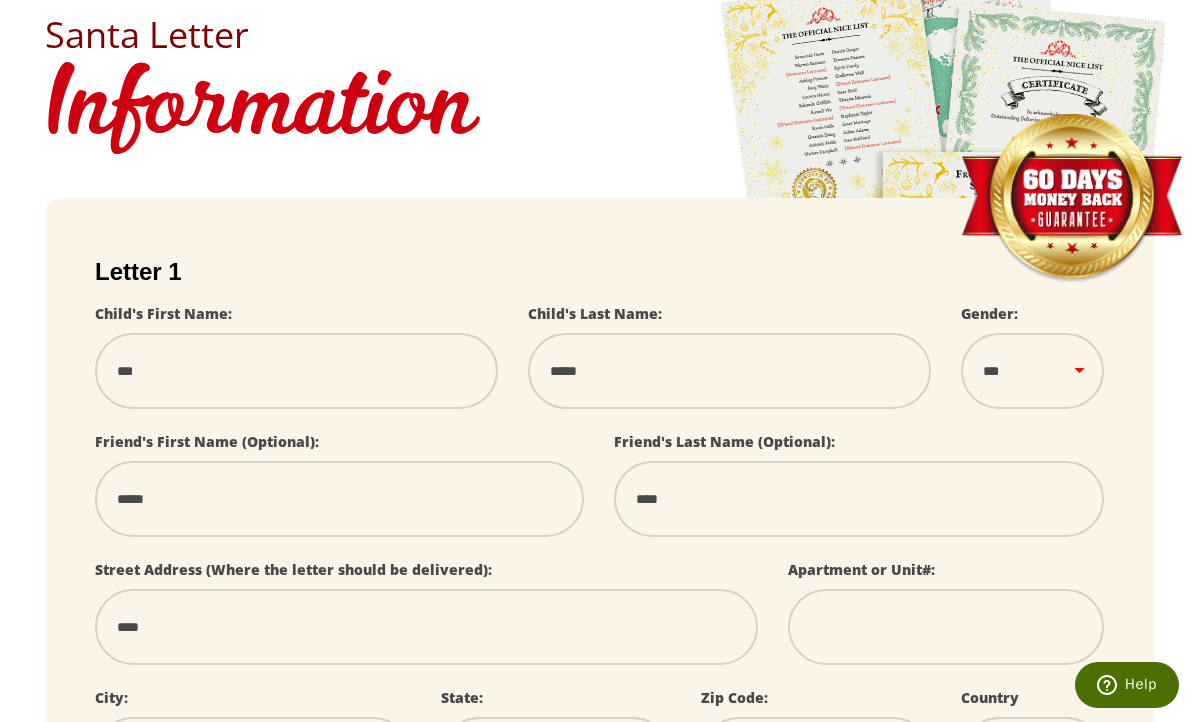type on "****" 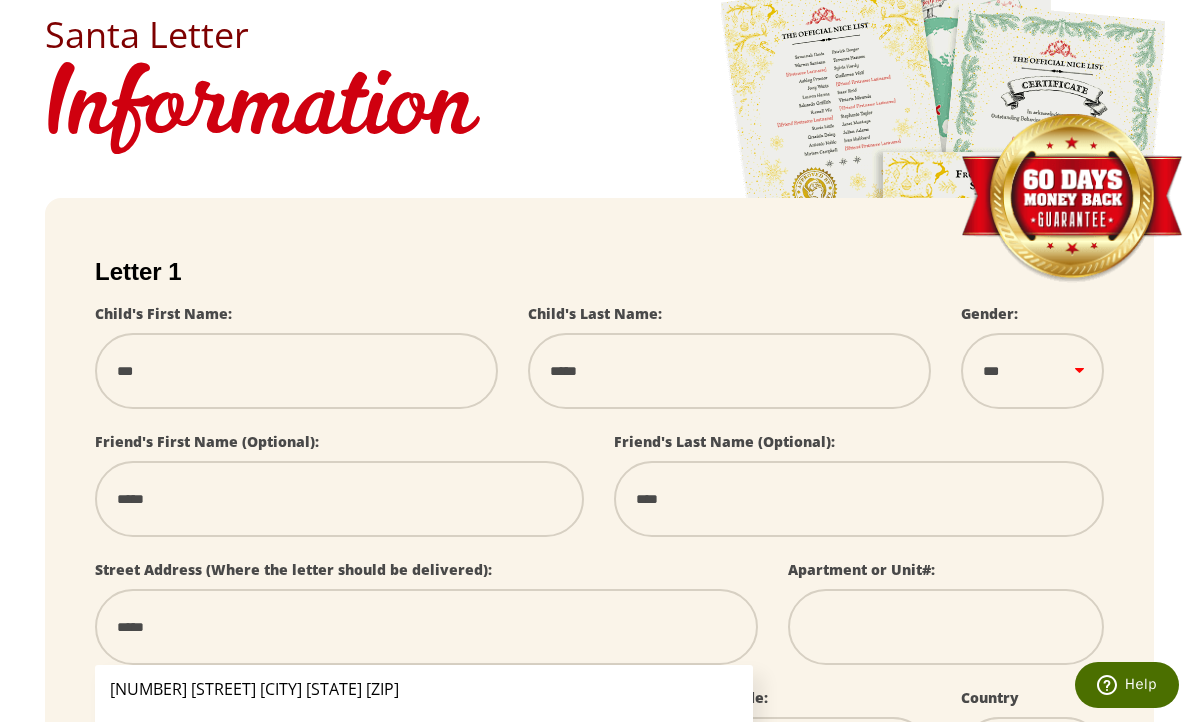 type on "******" 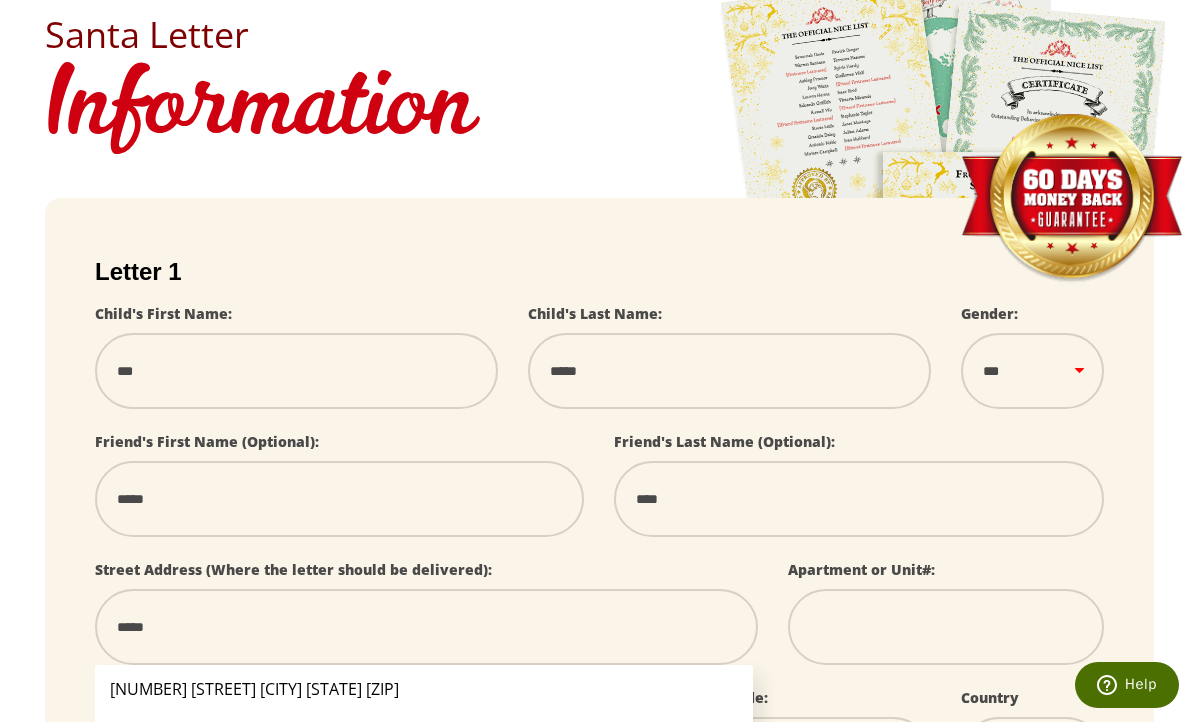 select 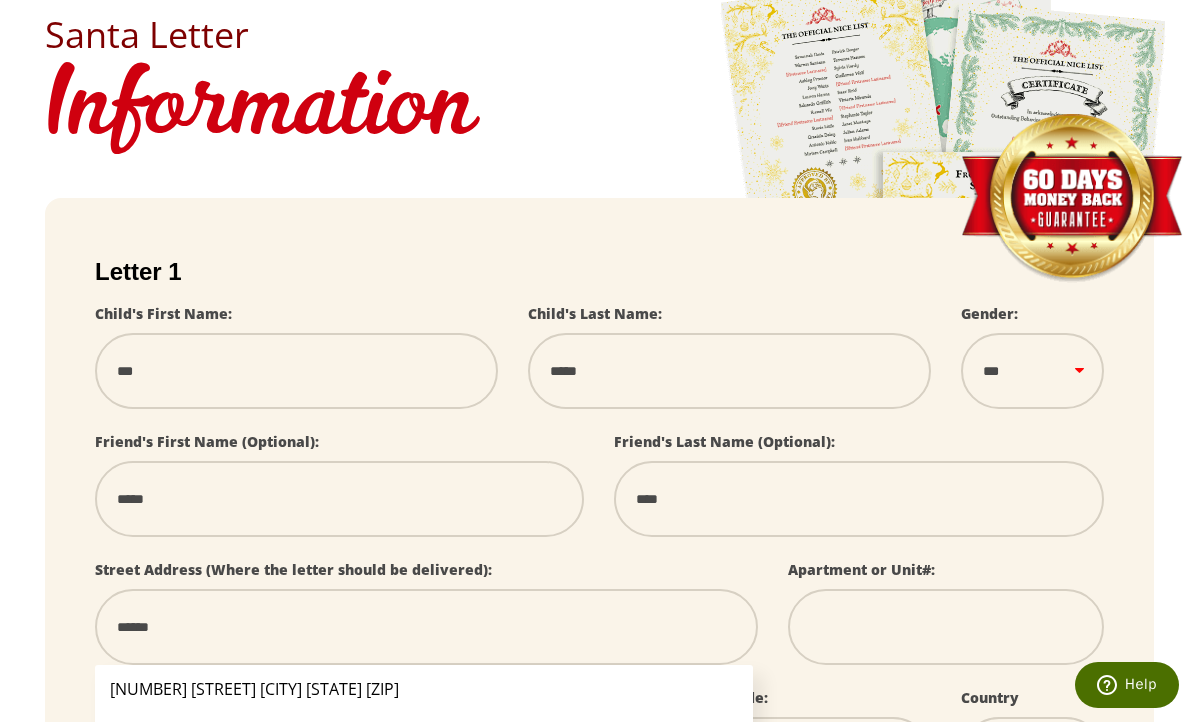 type on "*******" 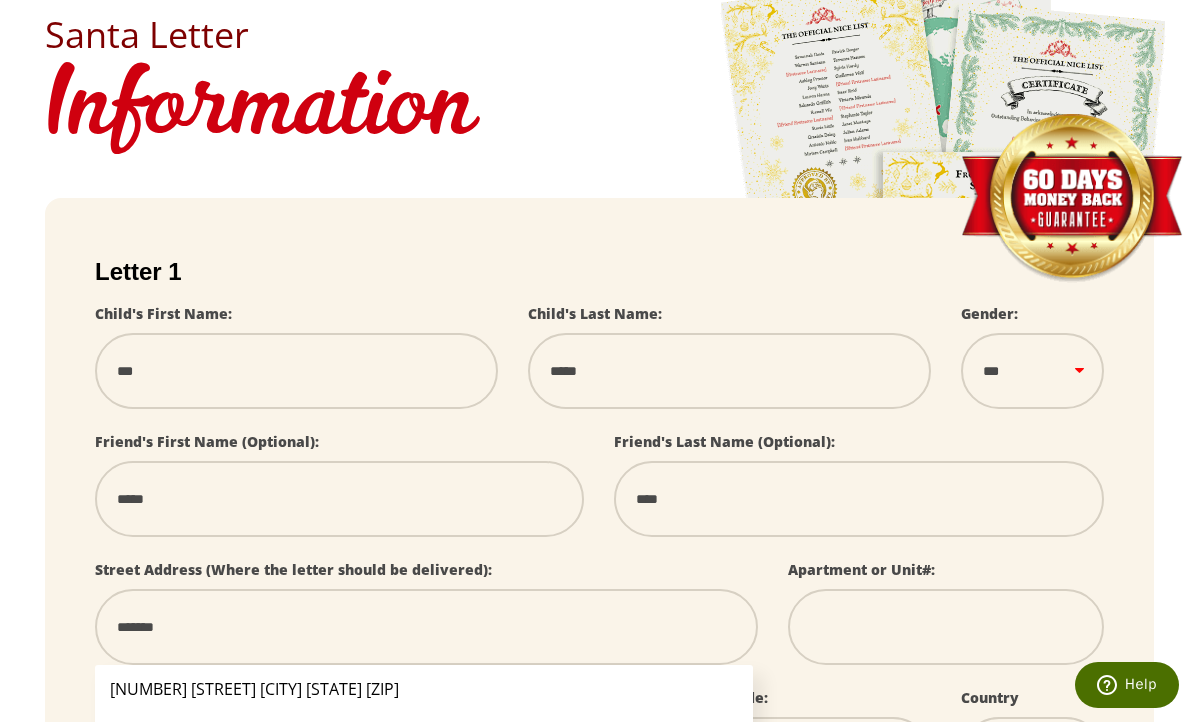 type on "********" 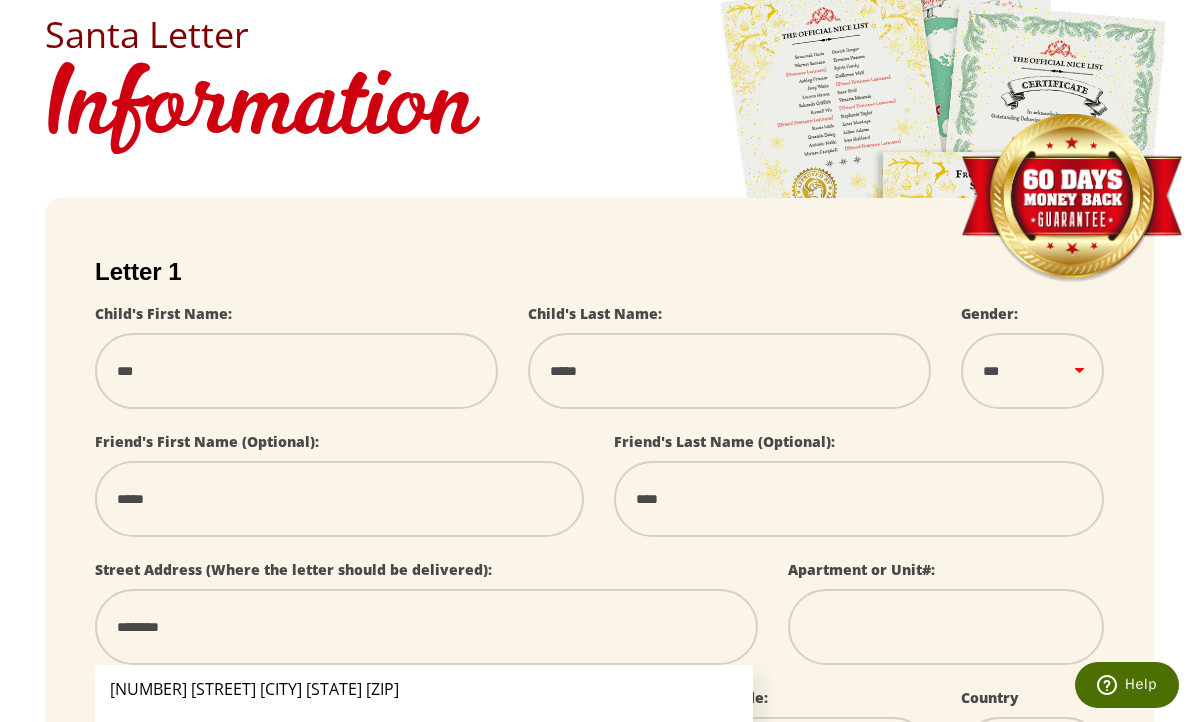 type on "********" 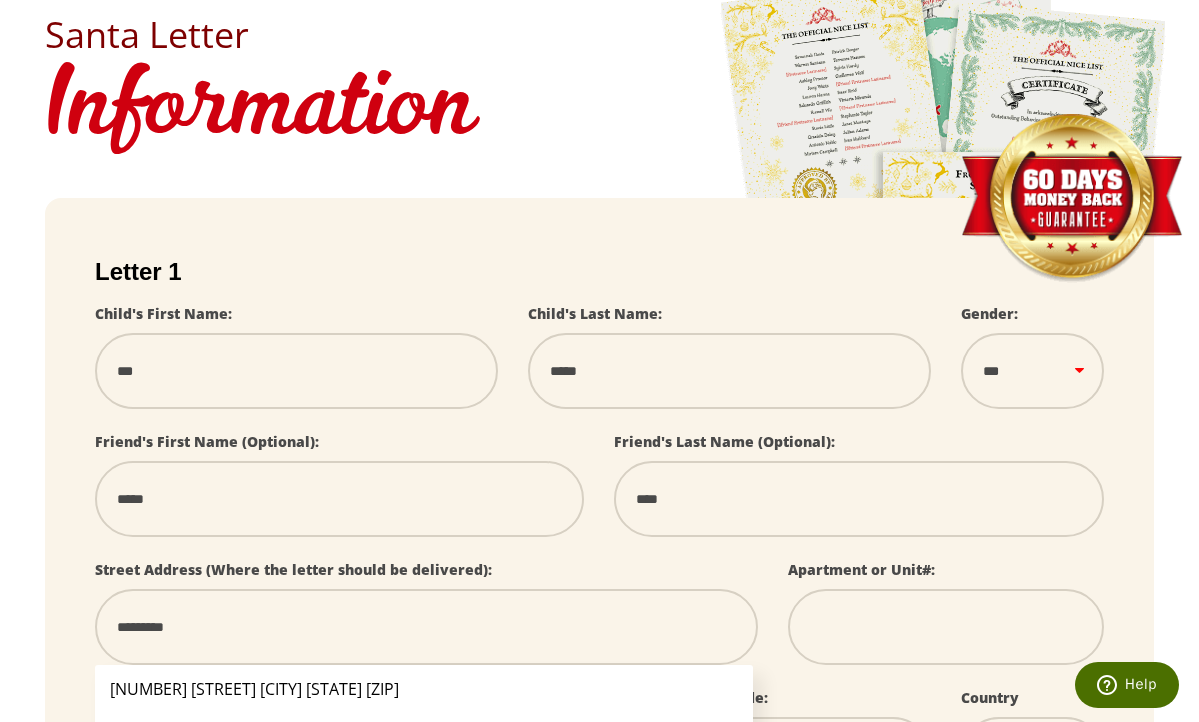 type on "**********" 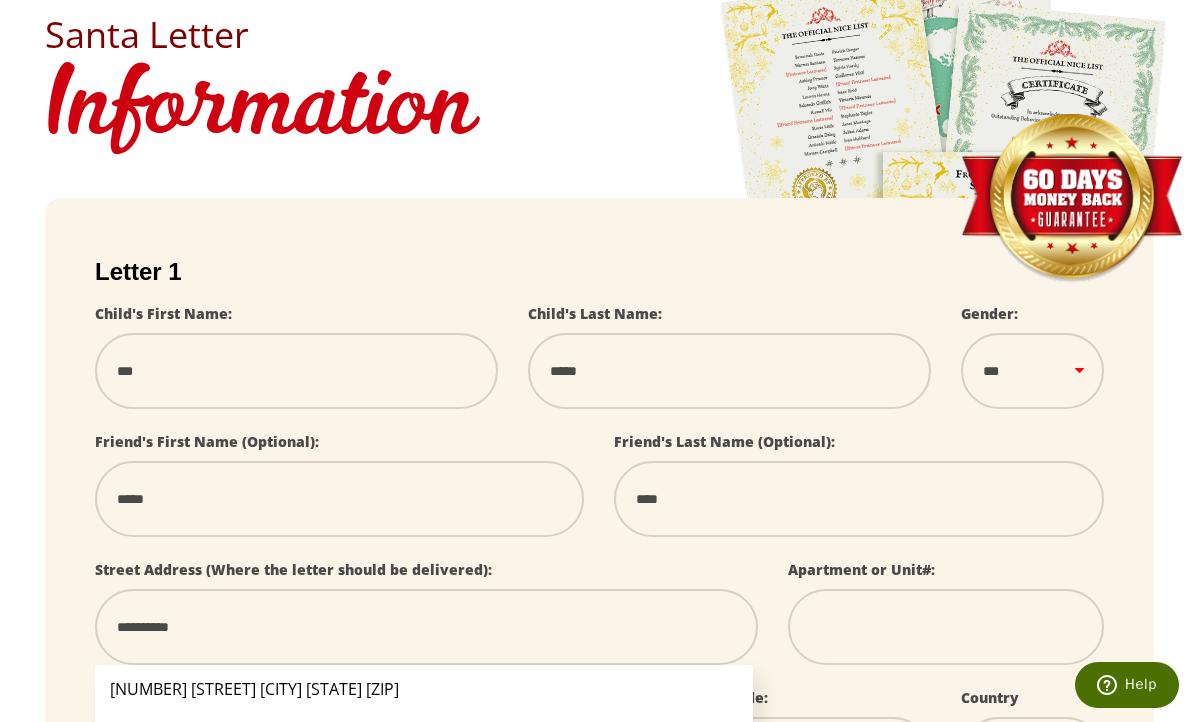 type on "**********" 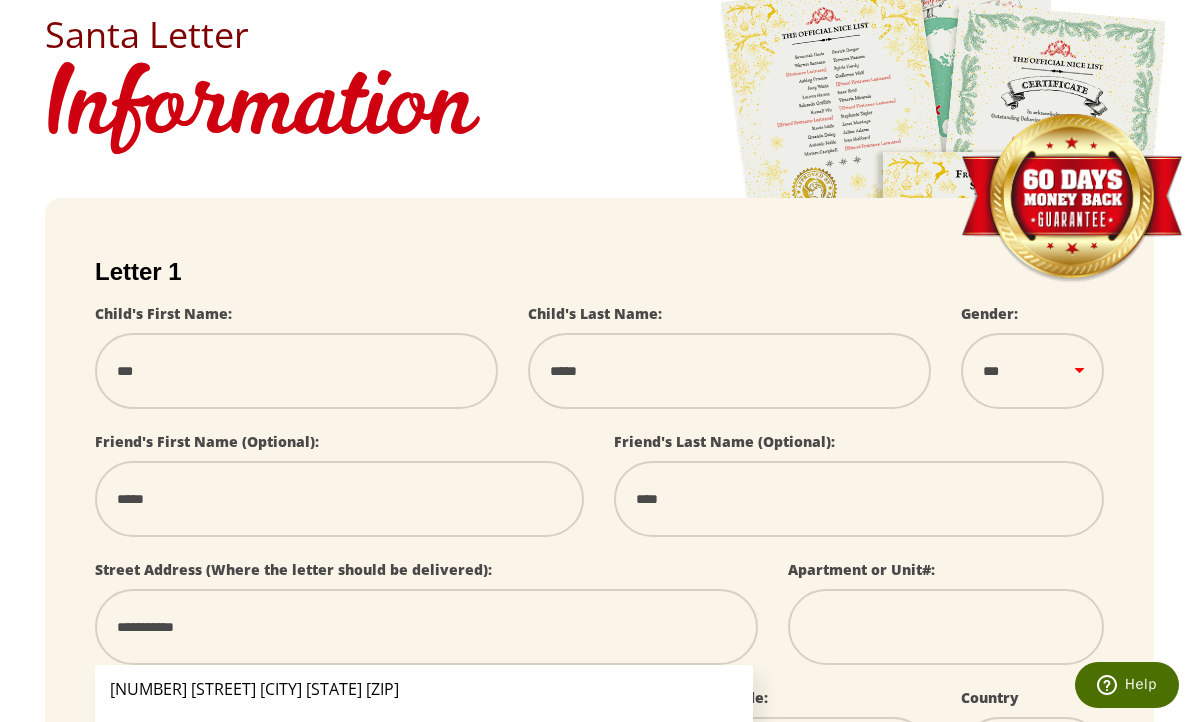 type on "**********" 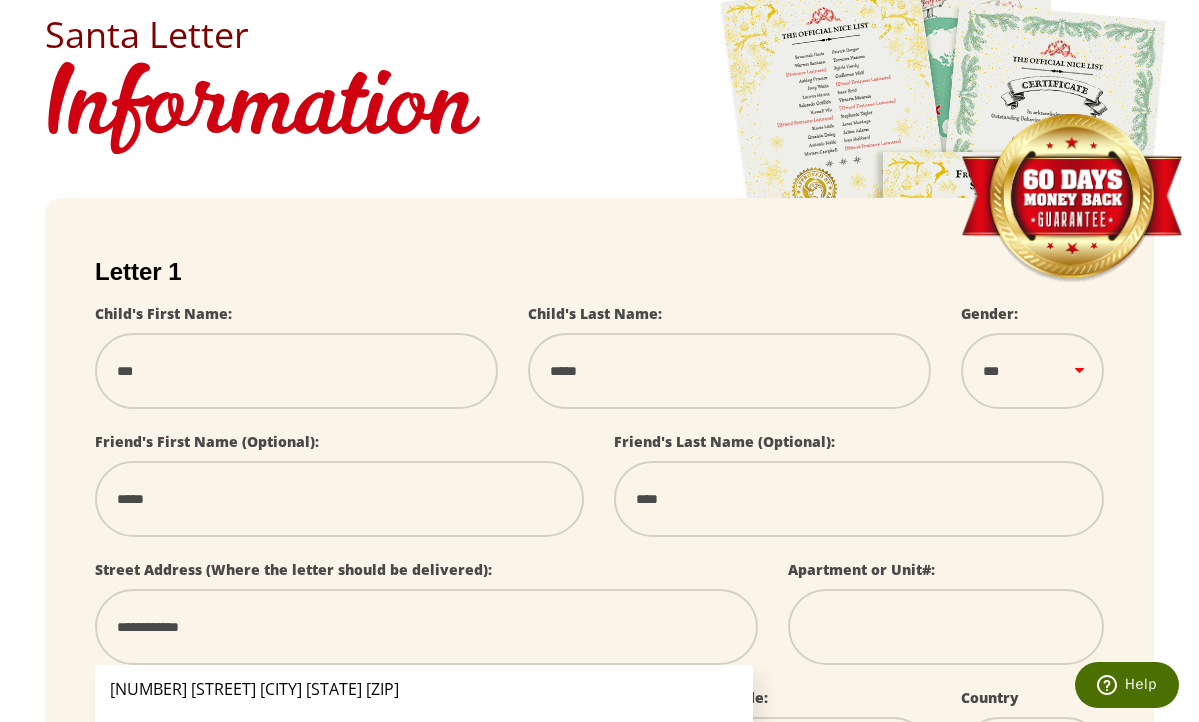 type on "**********" 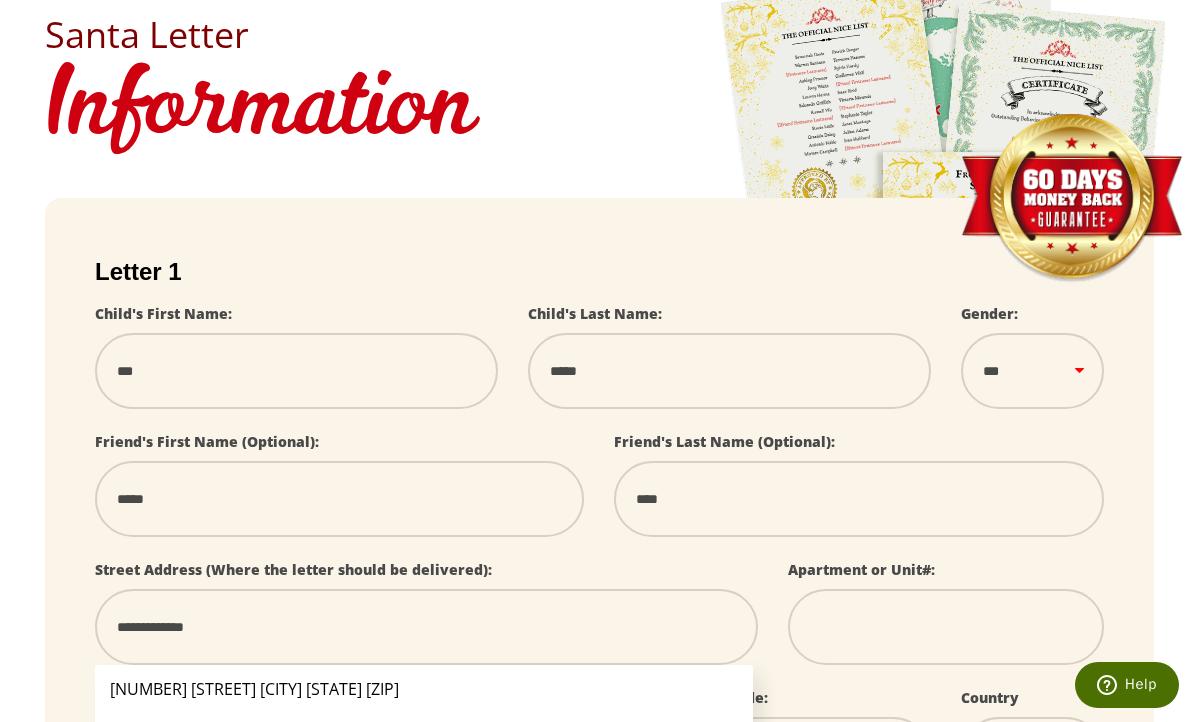select 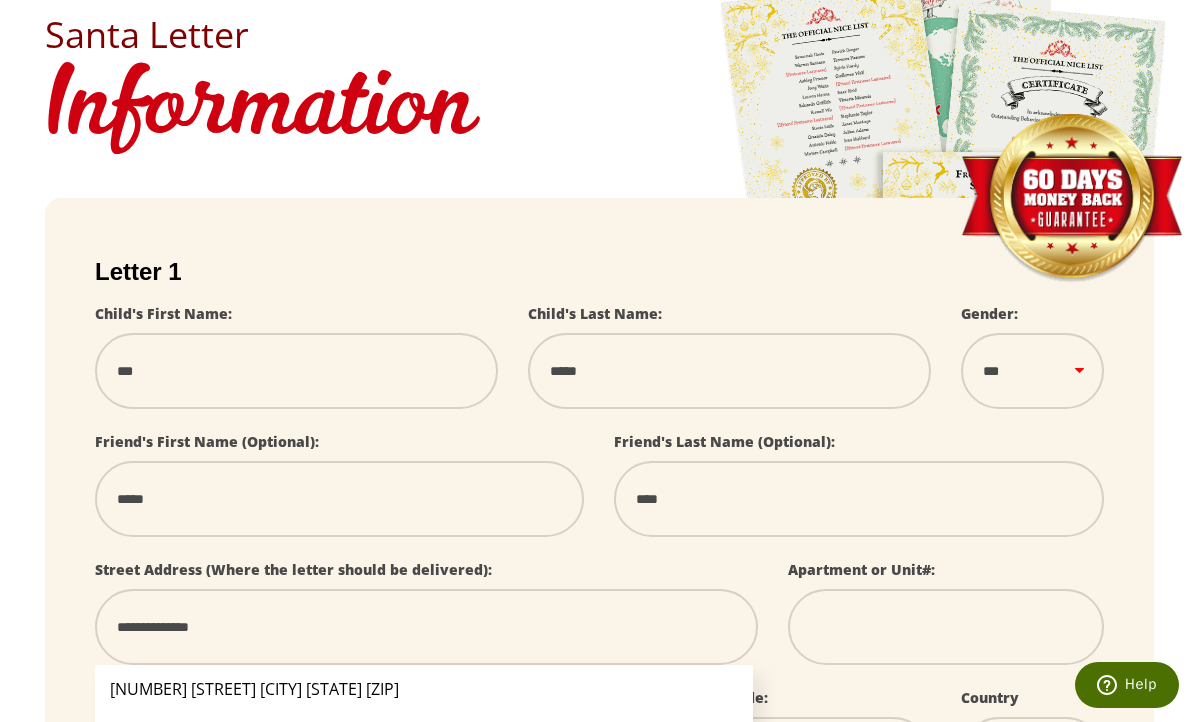 type on "**********" 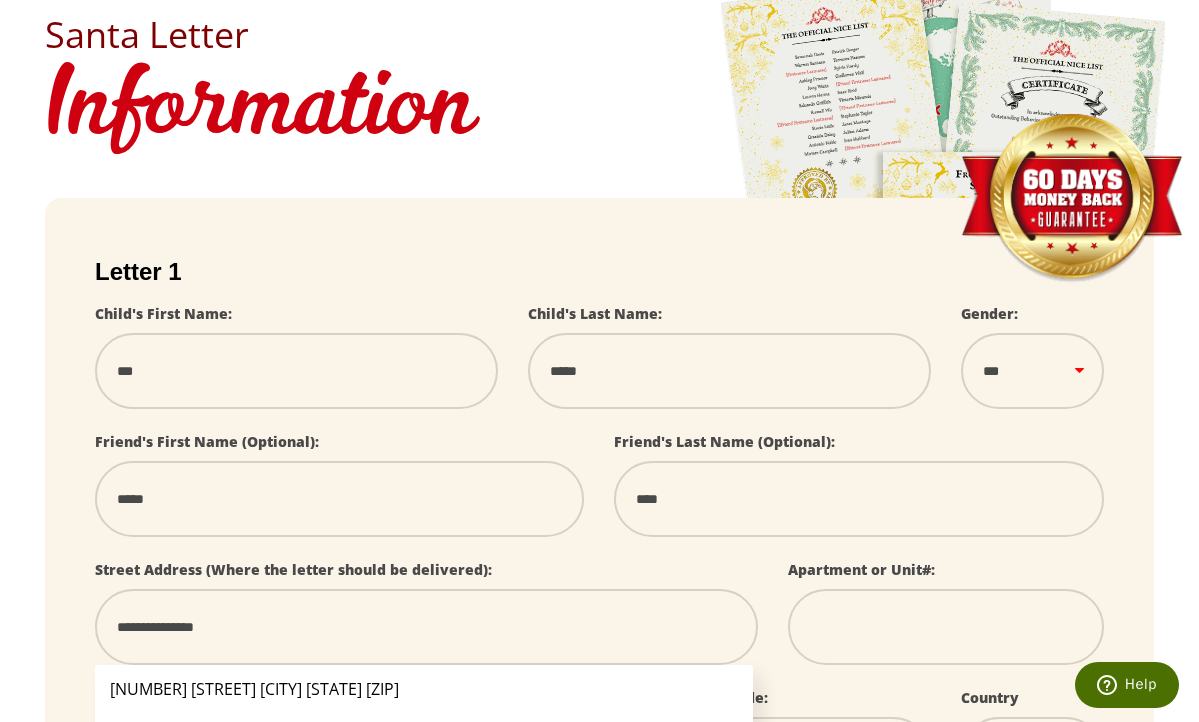type on "**********" 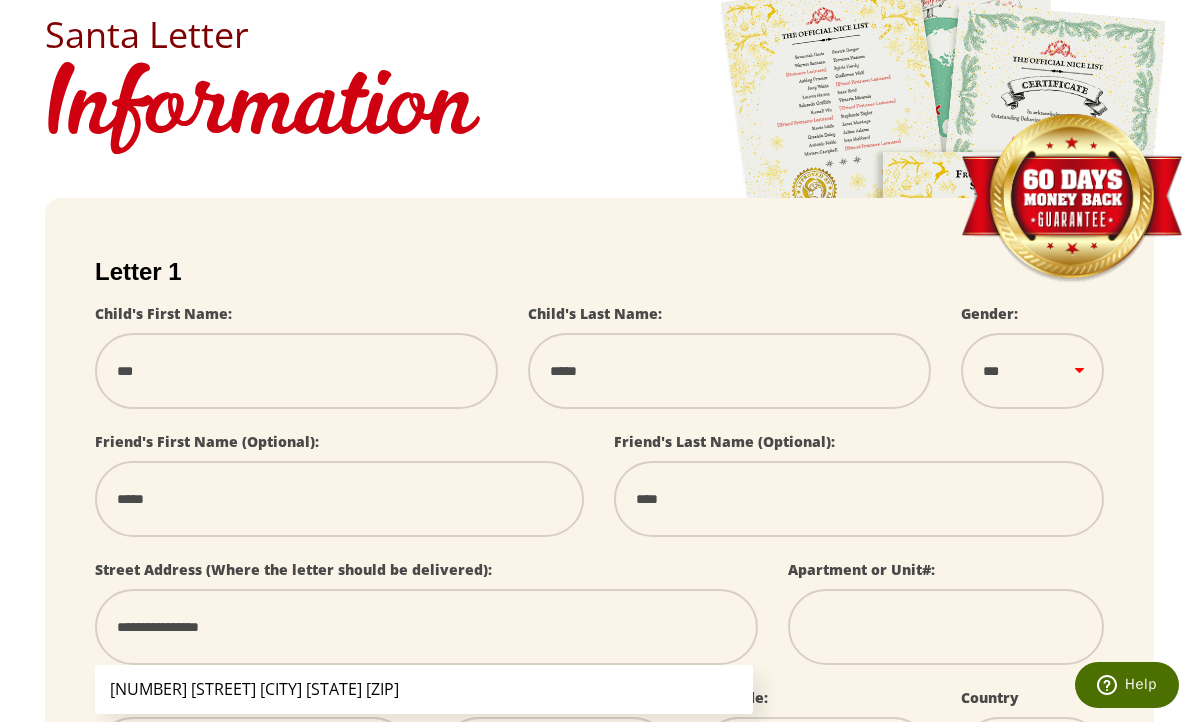 type on "**********" 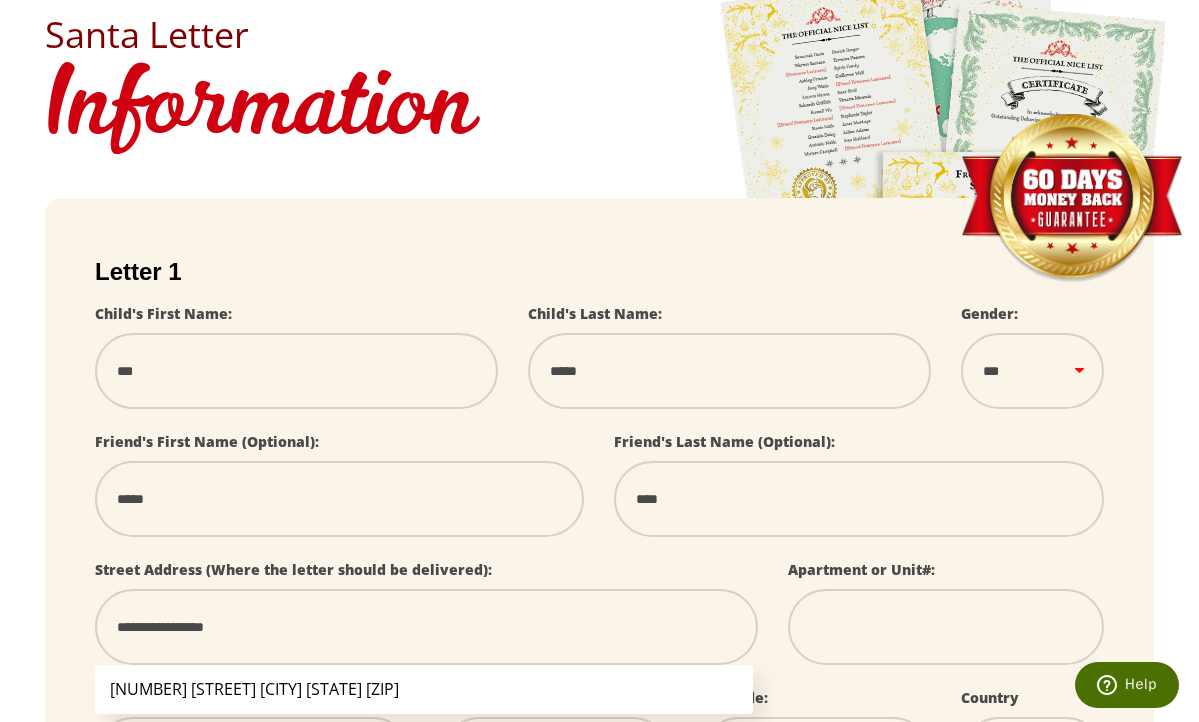 type on "**********" 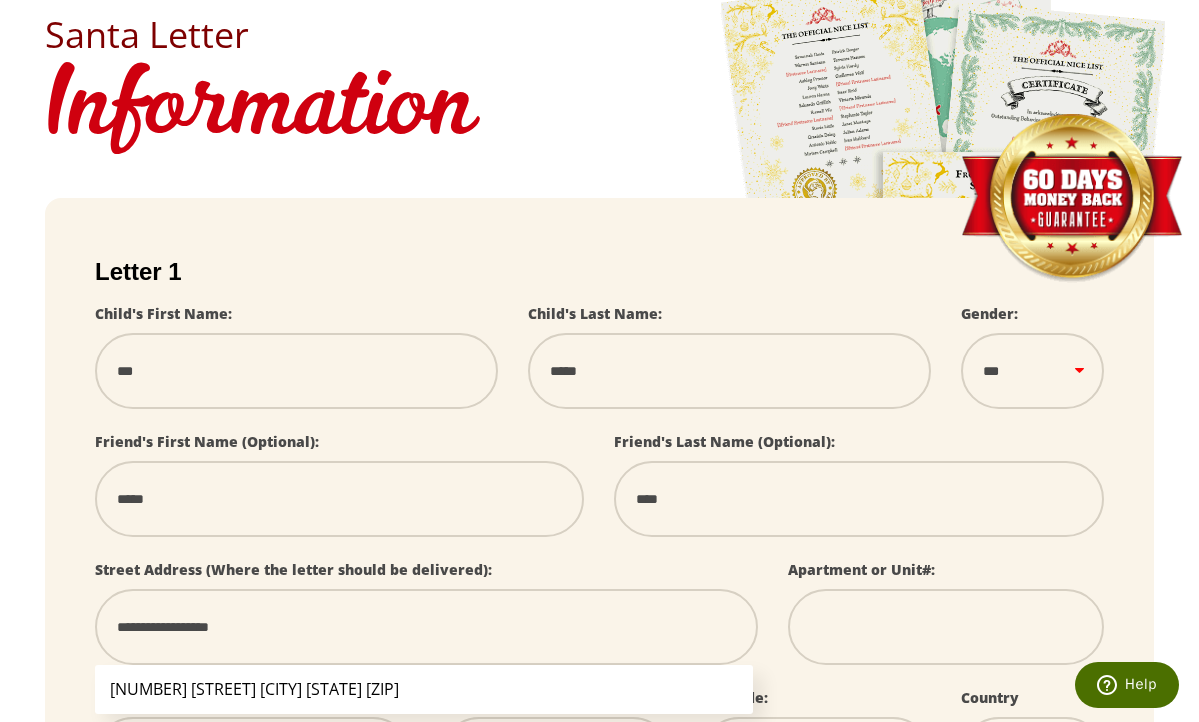 type on "**********" 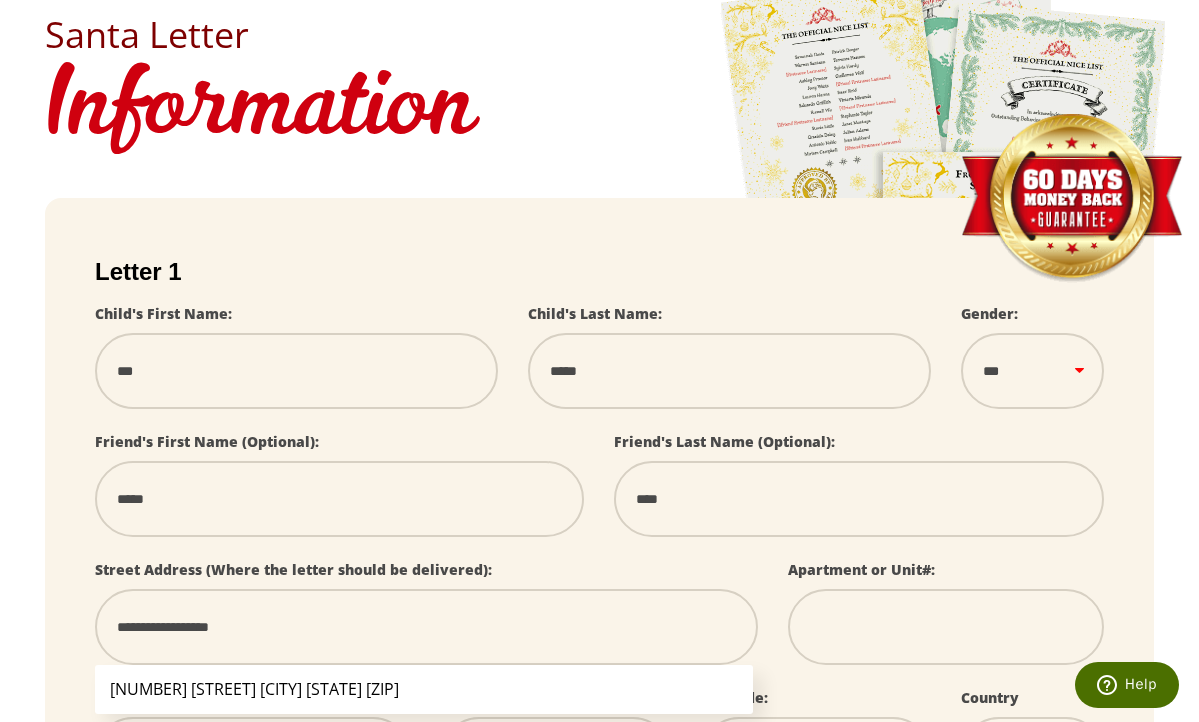 select 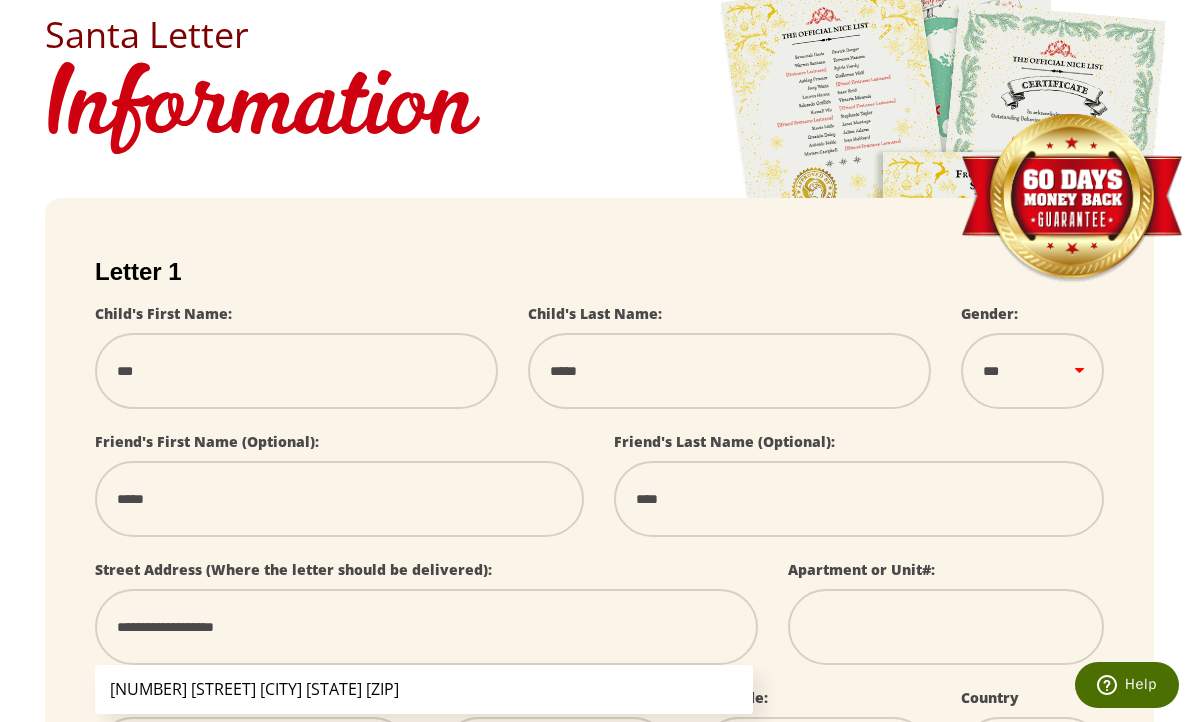 type on "**********" 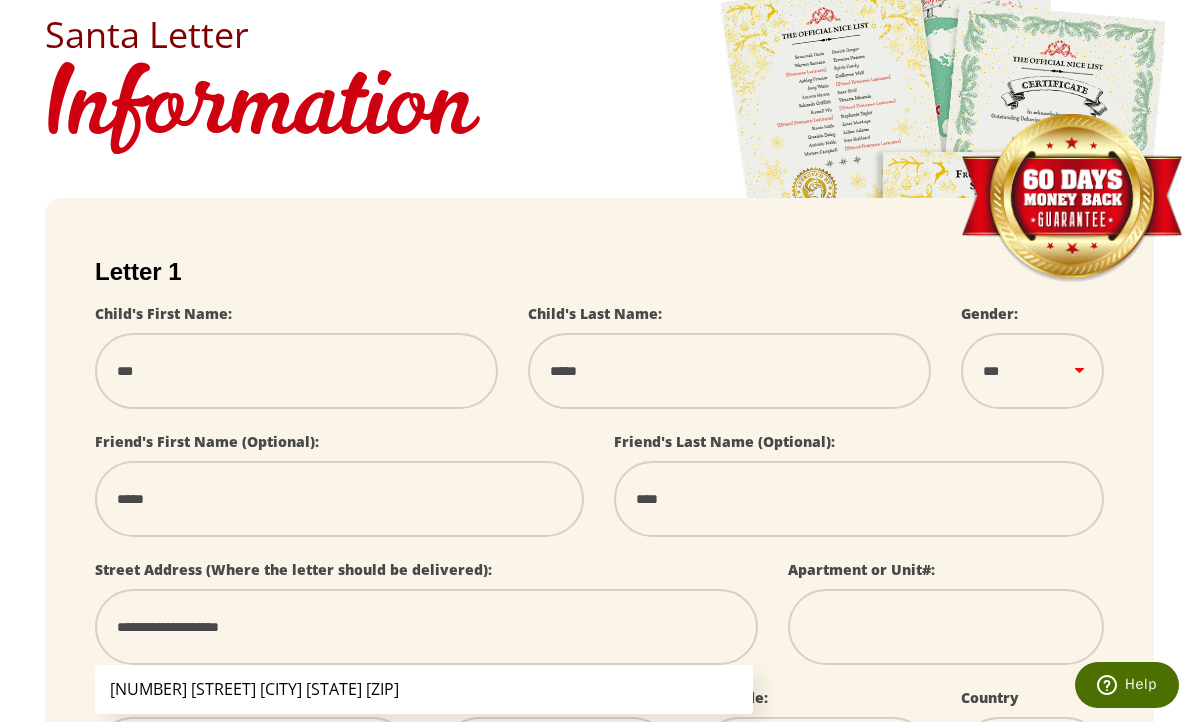 type on "**********" 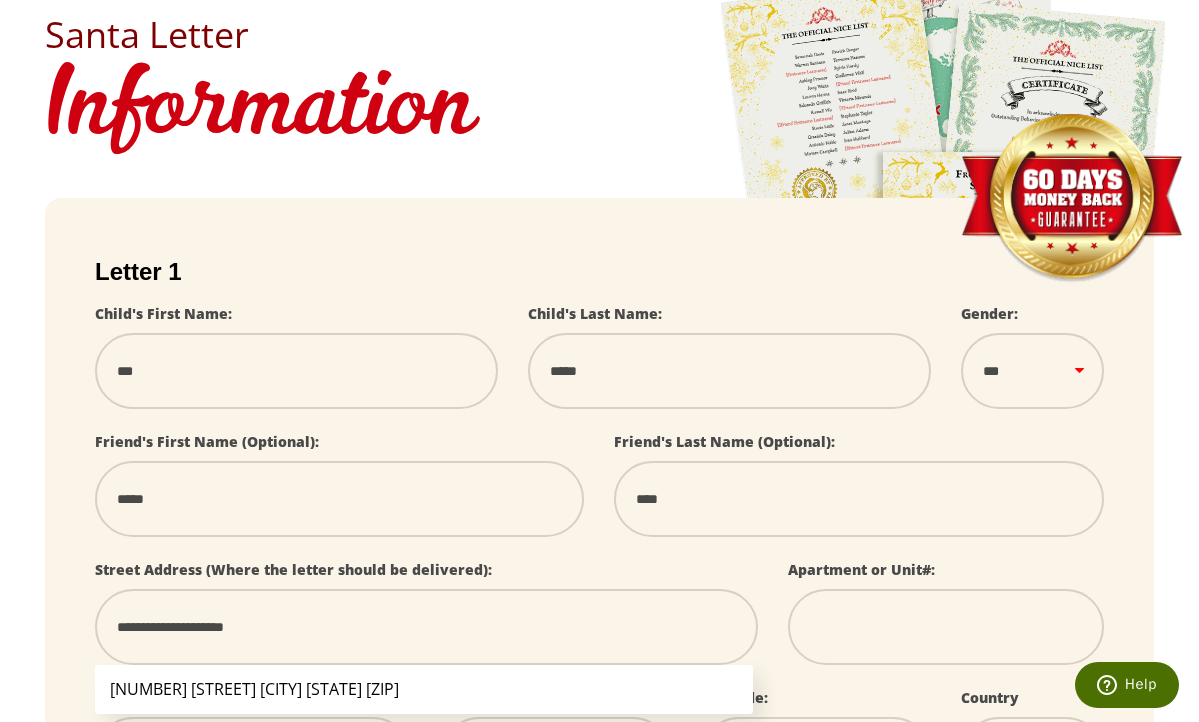 type on "**********" 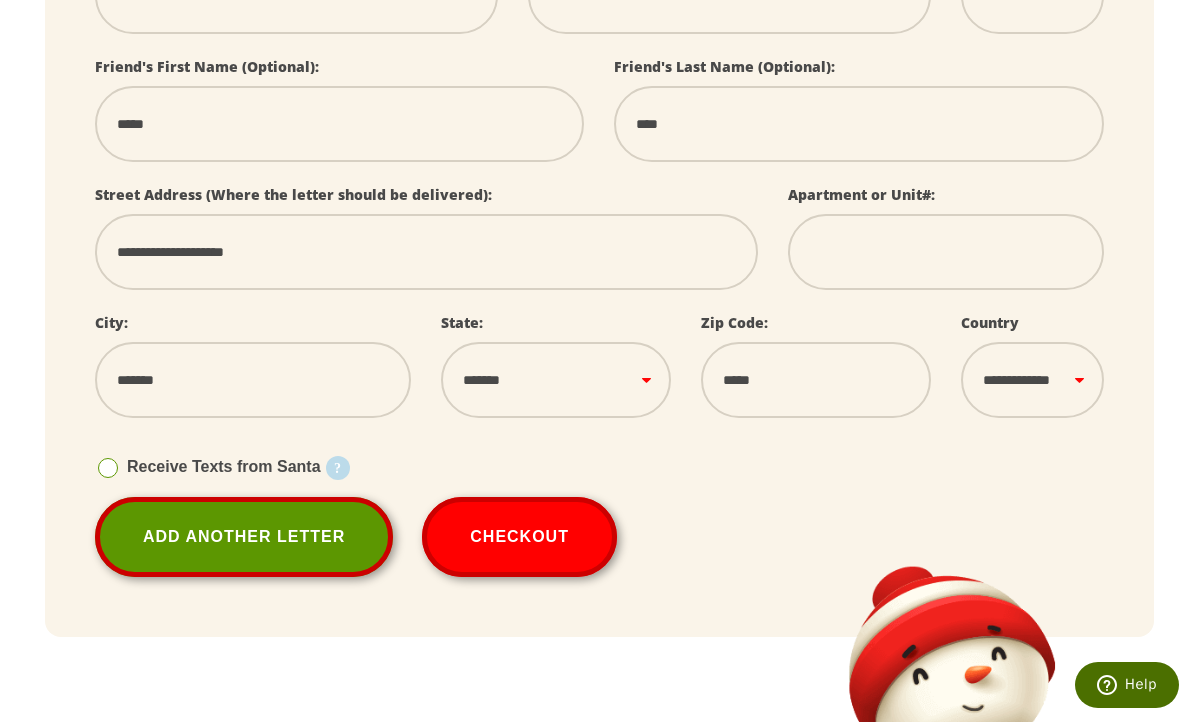 scroll, scrollTop: 619, scrollLeft: 0, axis: vertical 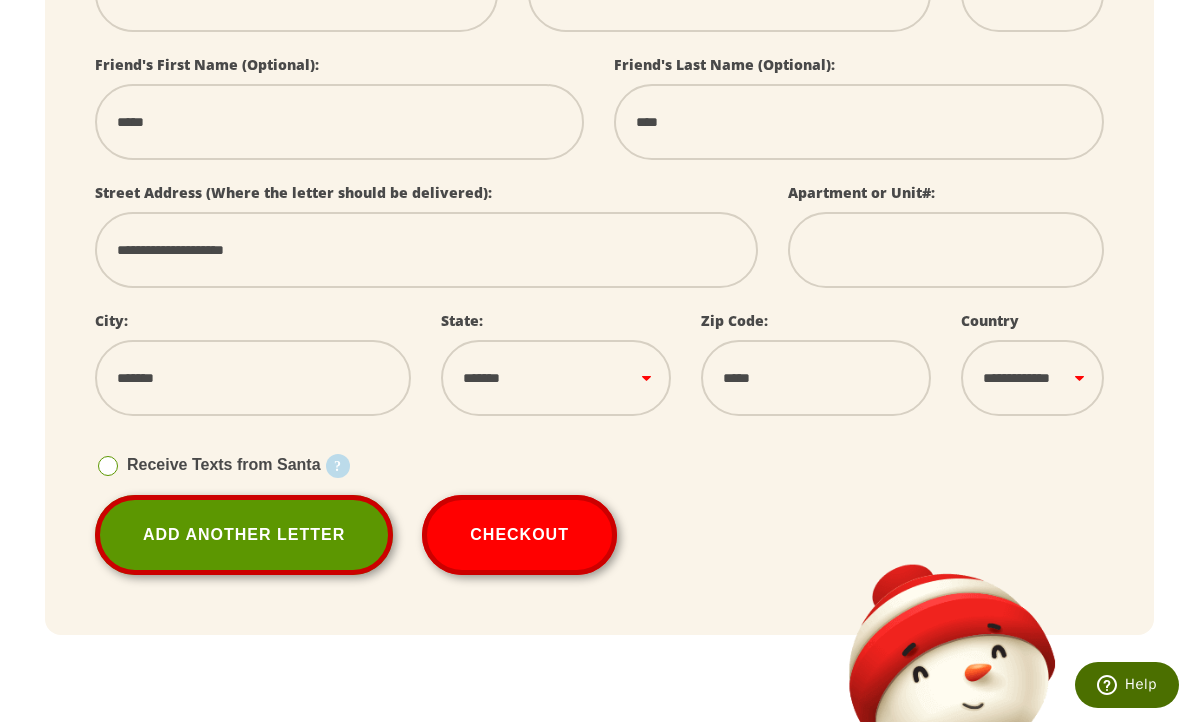 click at bounding box center [108, 466] 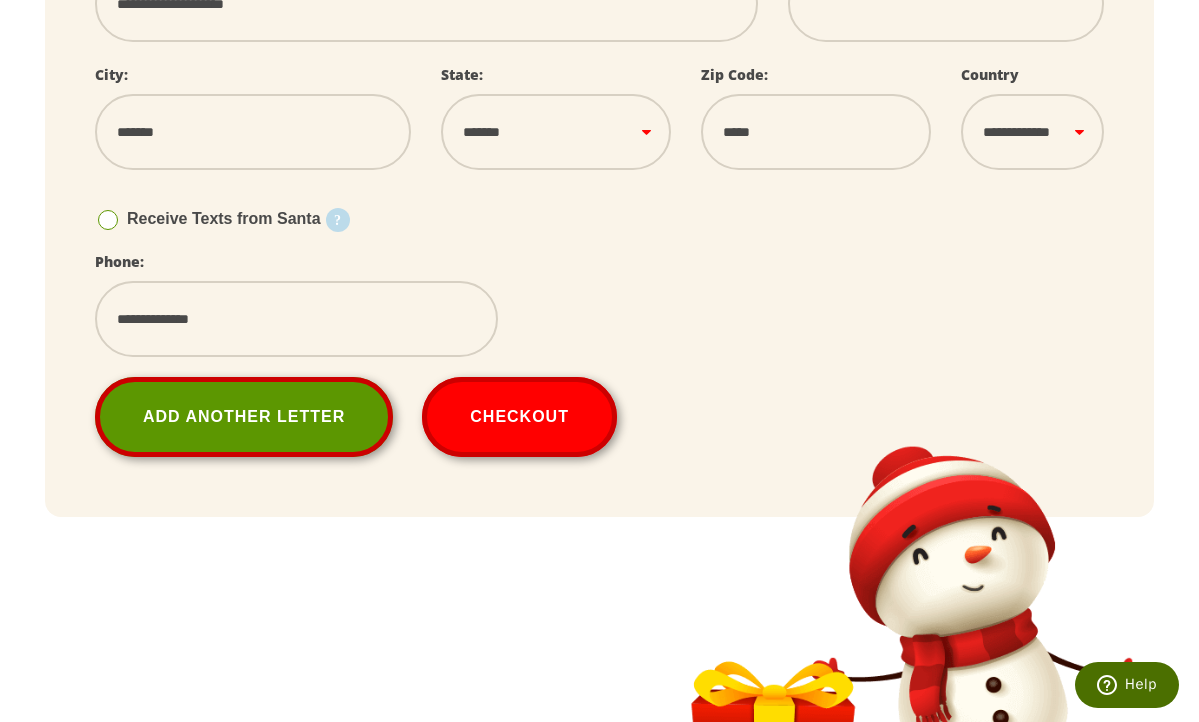 scroll, scrollTop: 906, scrollLeft: 0, axis: vertical 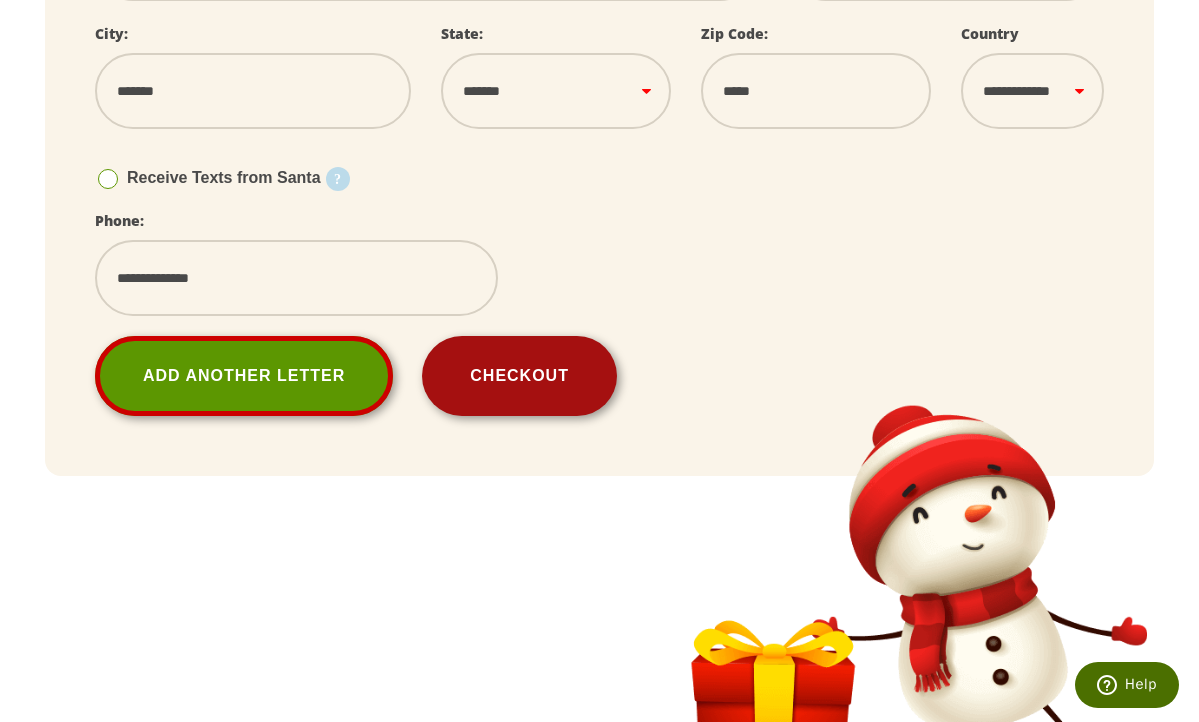 type on "**********" 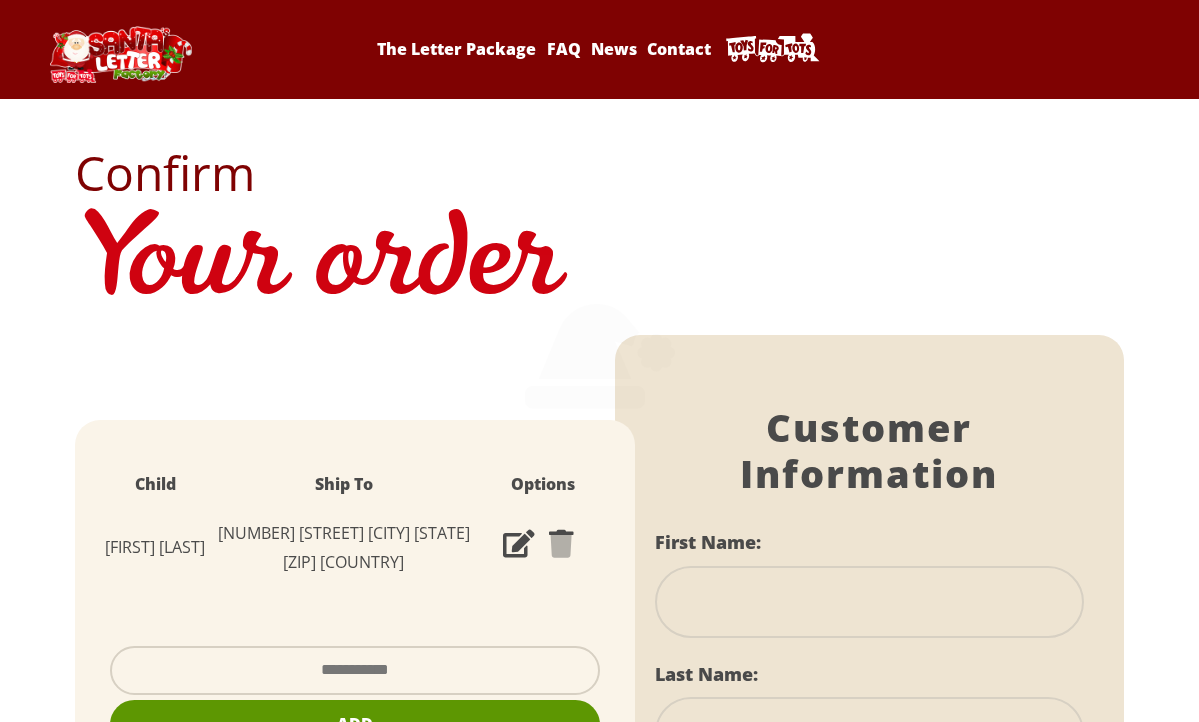 scroll, scrollTop: 0, scrollLeft: 0, axis: both 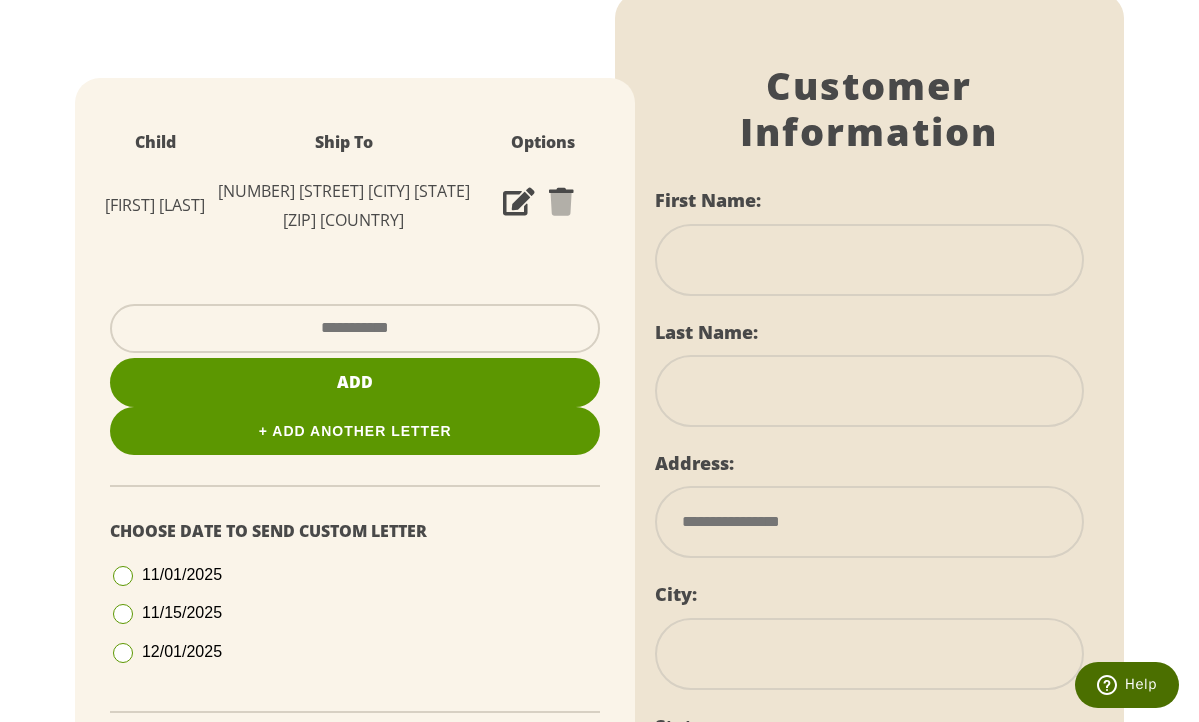 click at bounding box center (355, 328) 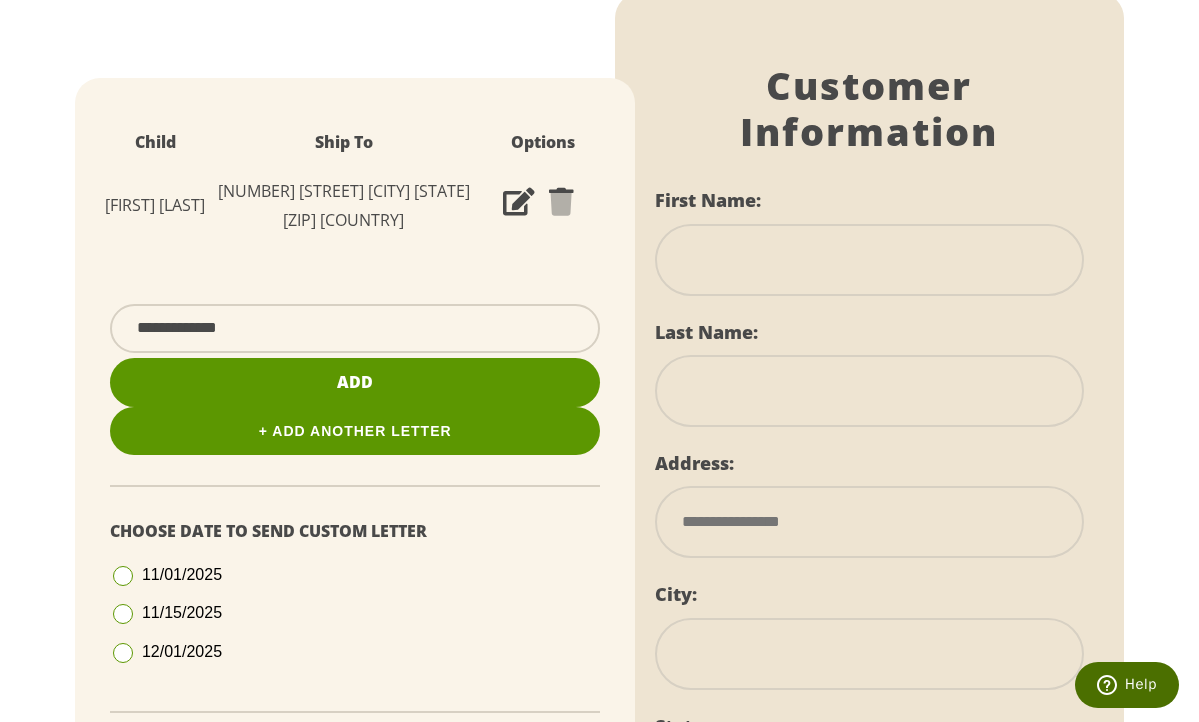 type on "**********" 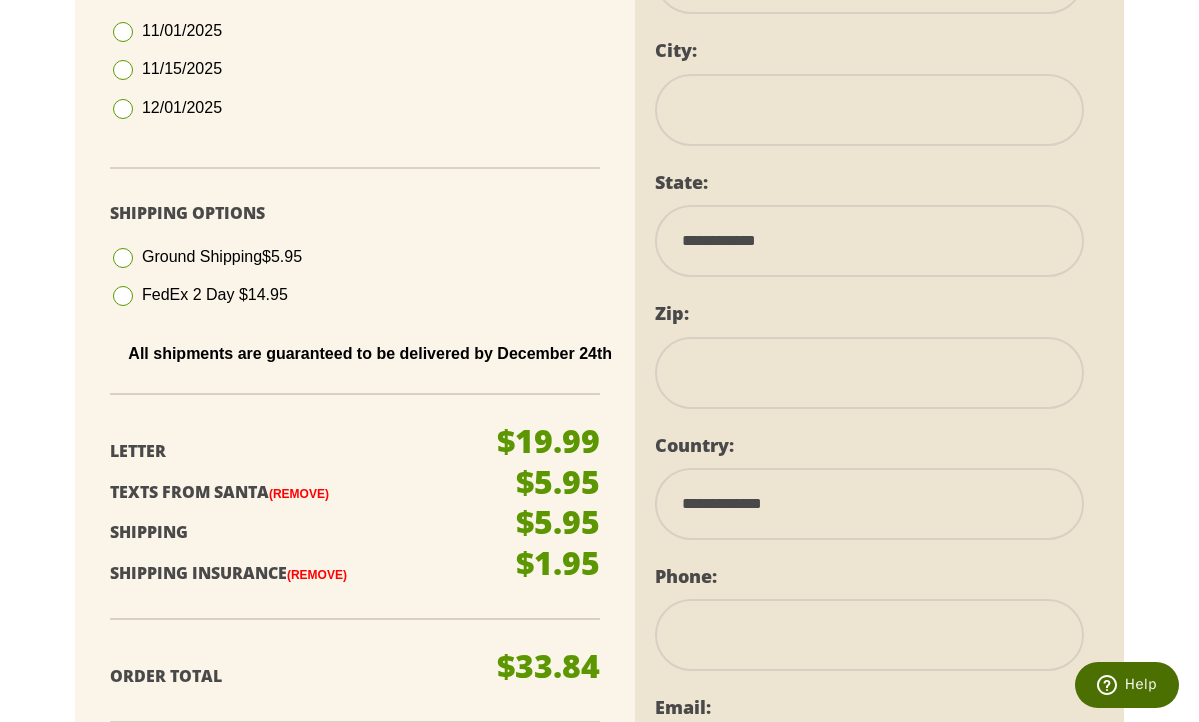 scroll, scrollTop: 888, scrollLeft: 0, axis: vertical 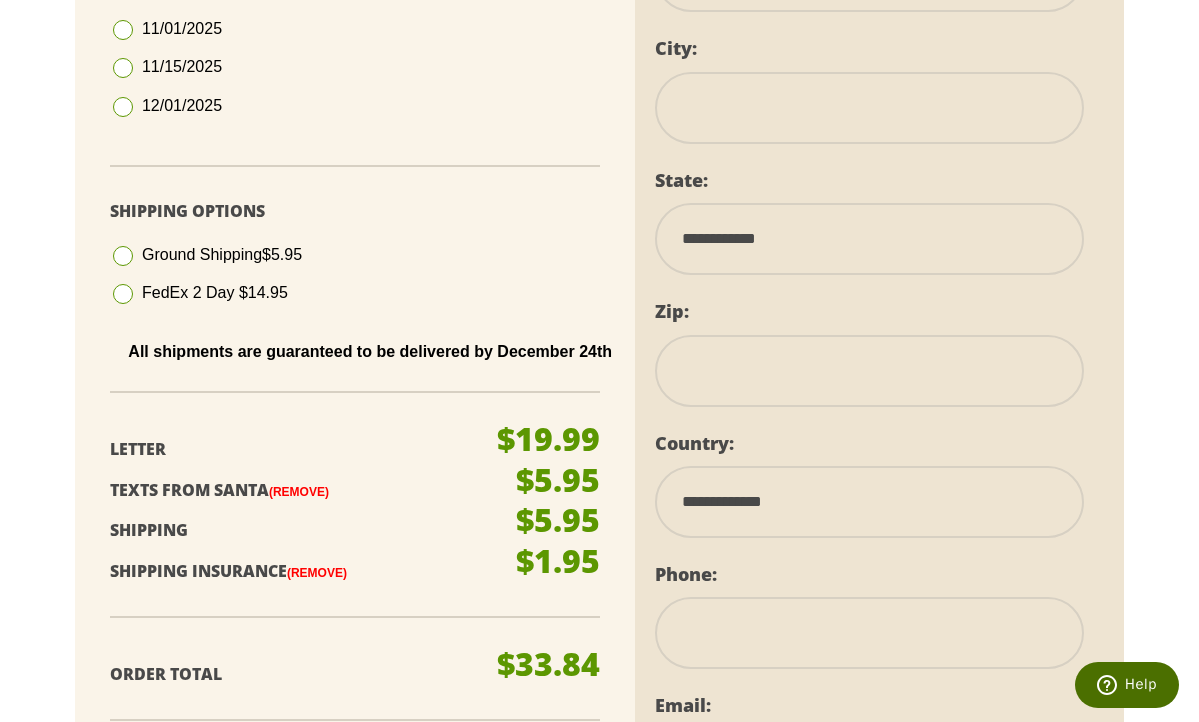 click on "(Remove)" at bounding box center (317, 573) 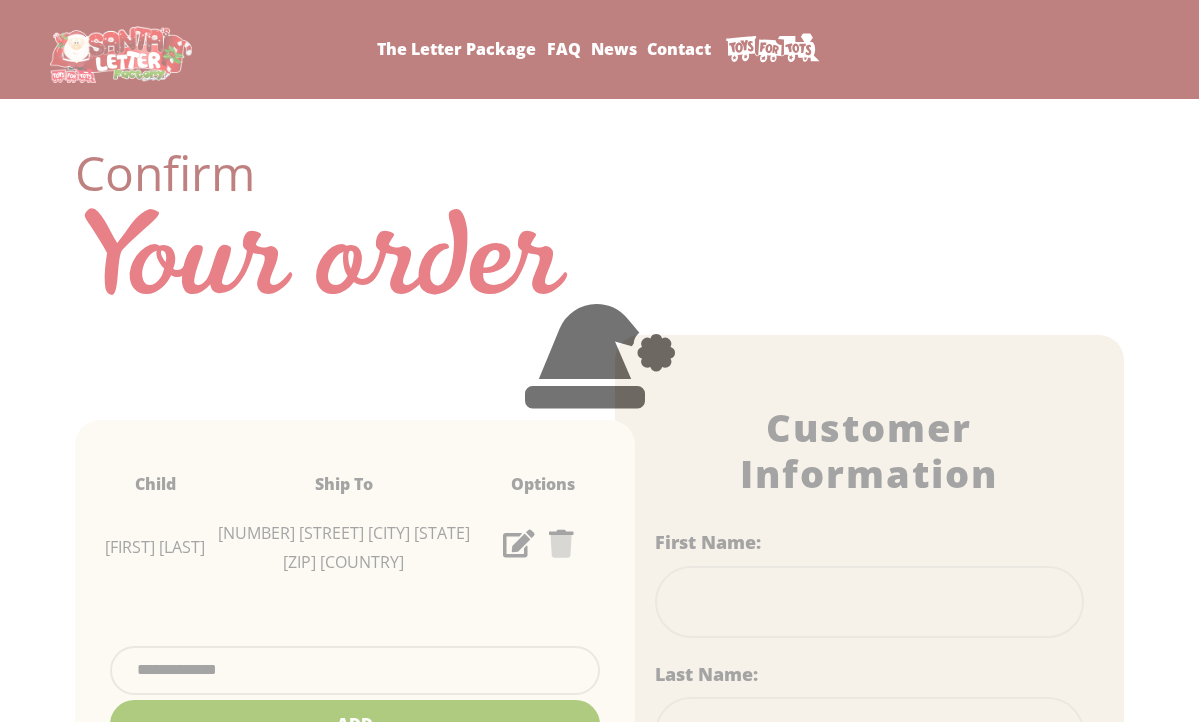 scroll, scrollTop: -2, scrollLeft: 0, axis: vertical 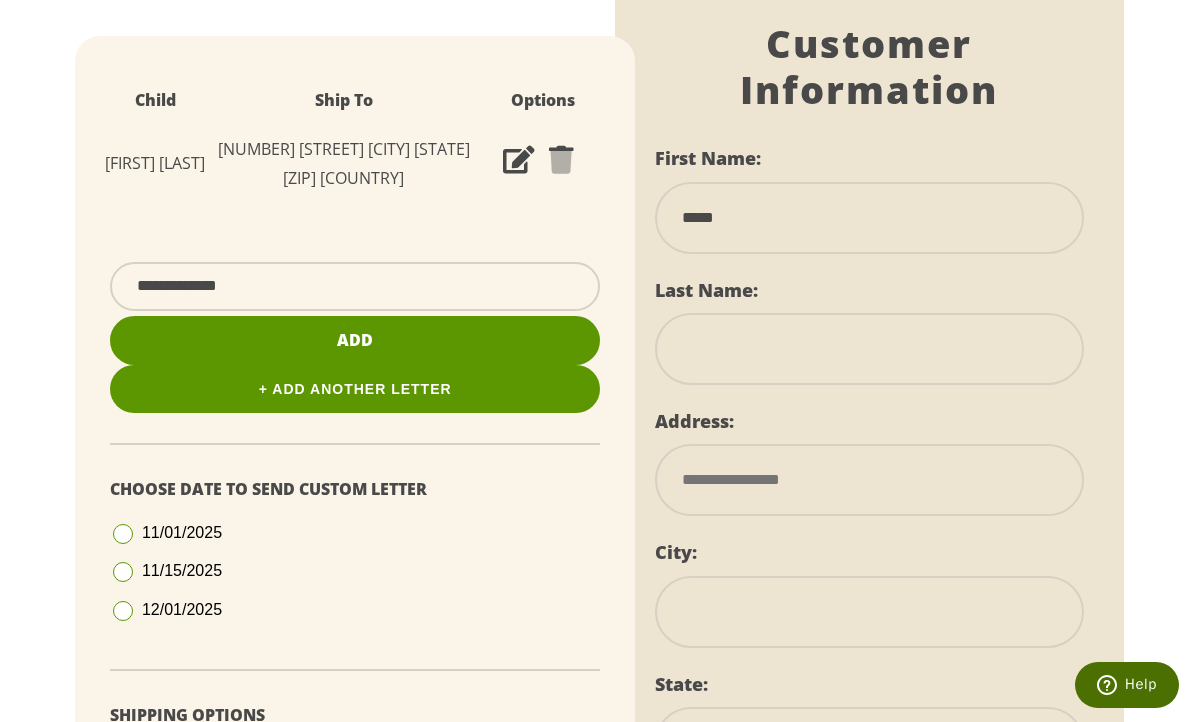 type on "*****" 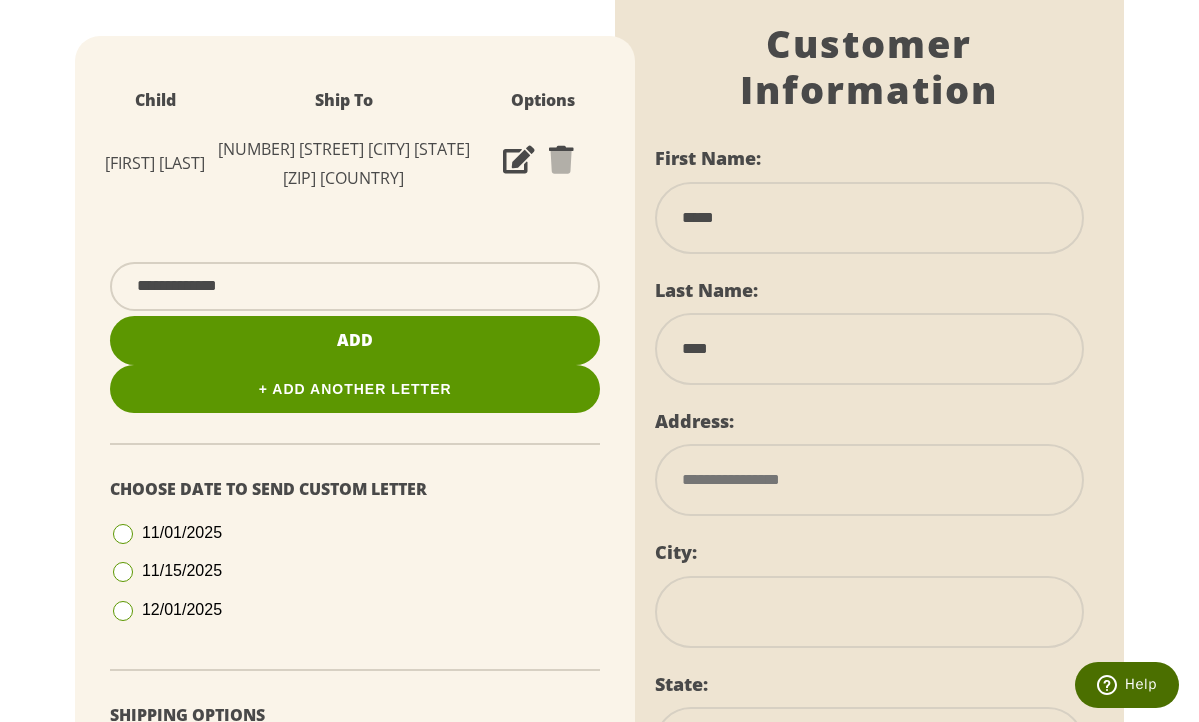 type on "*****" 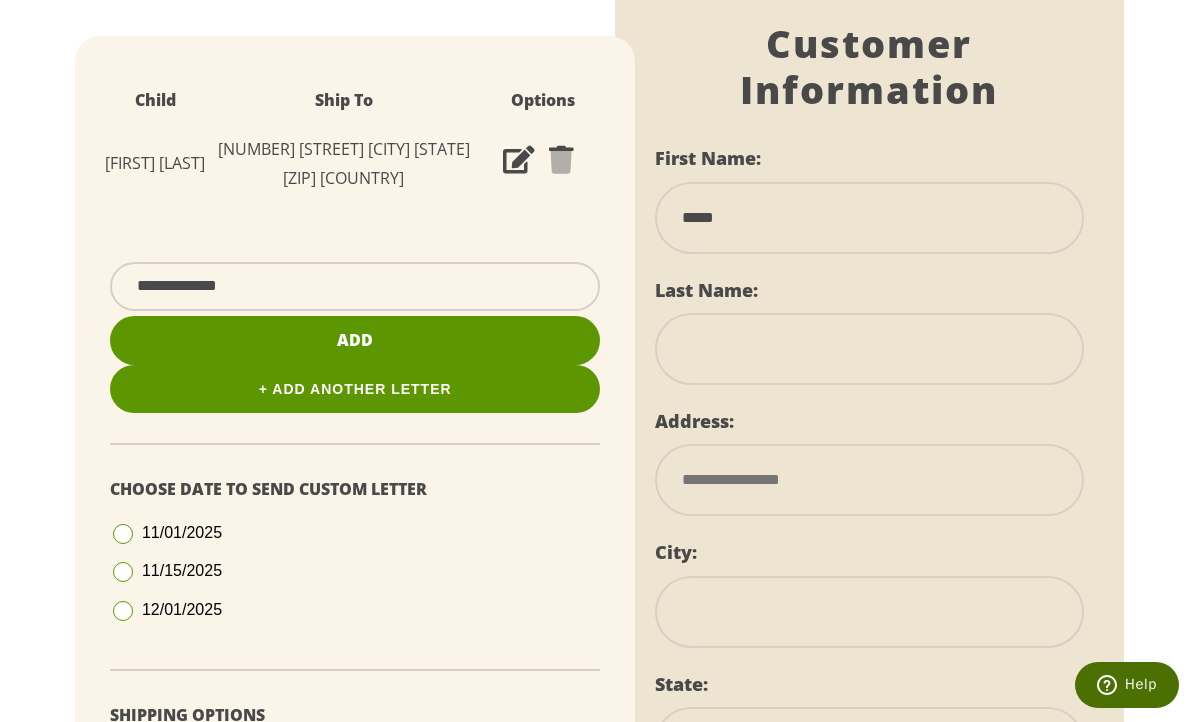 type on "*****" 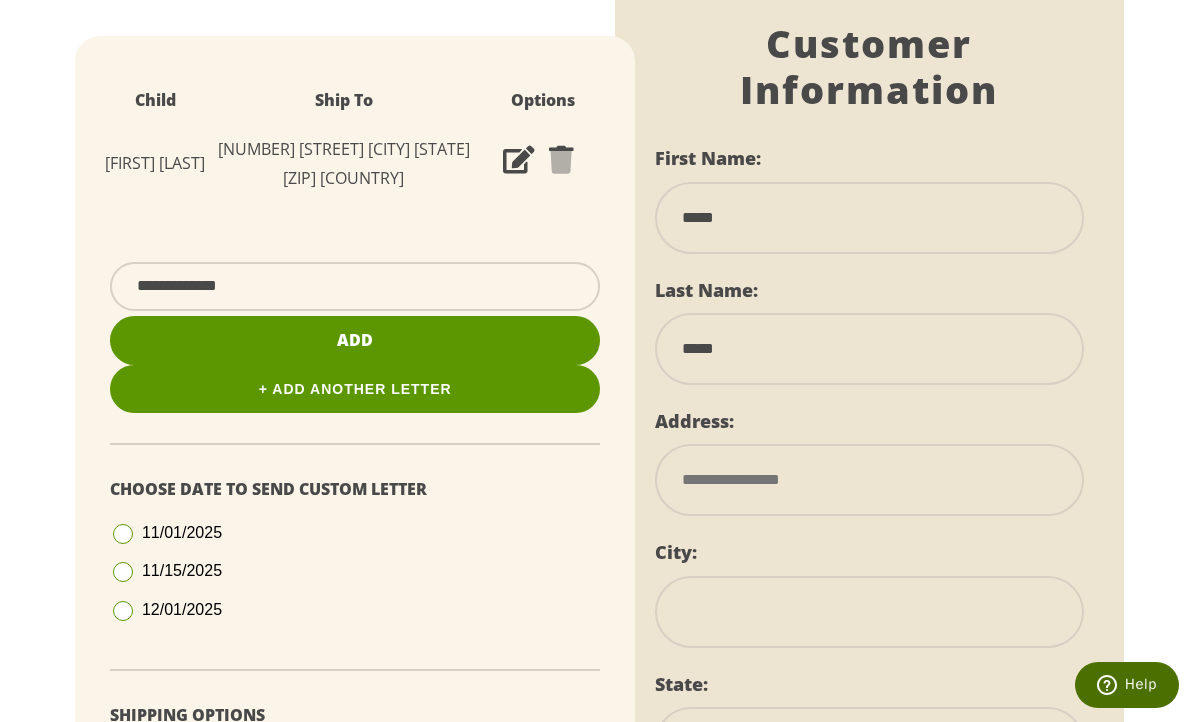 type on "**********" 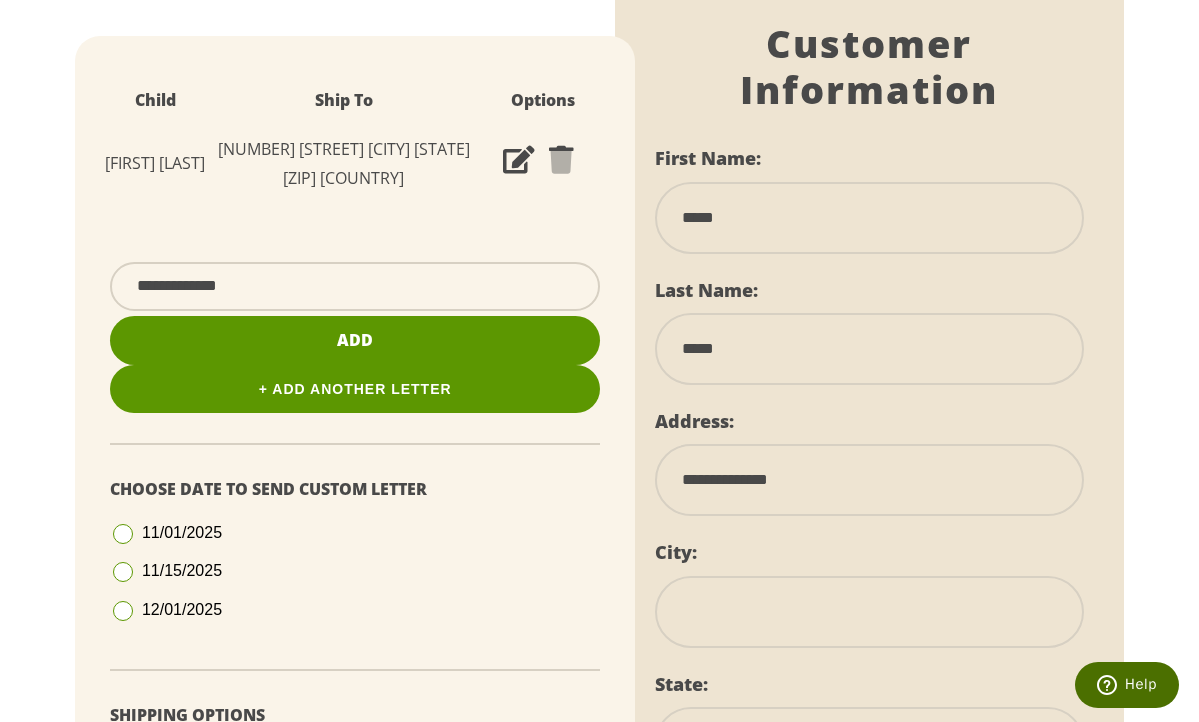 type on "******" 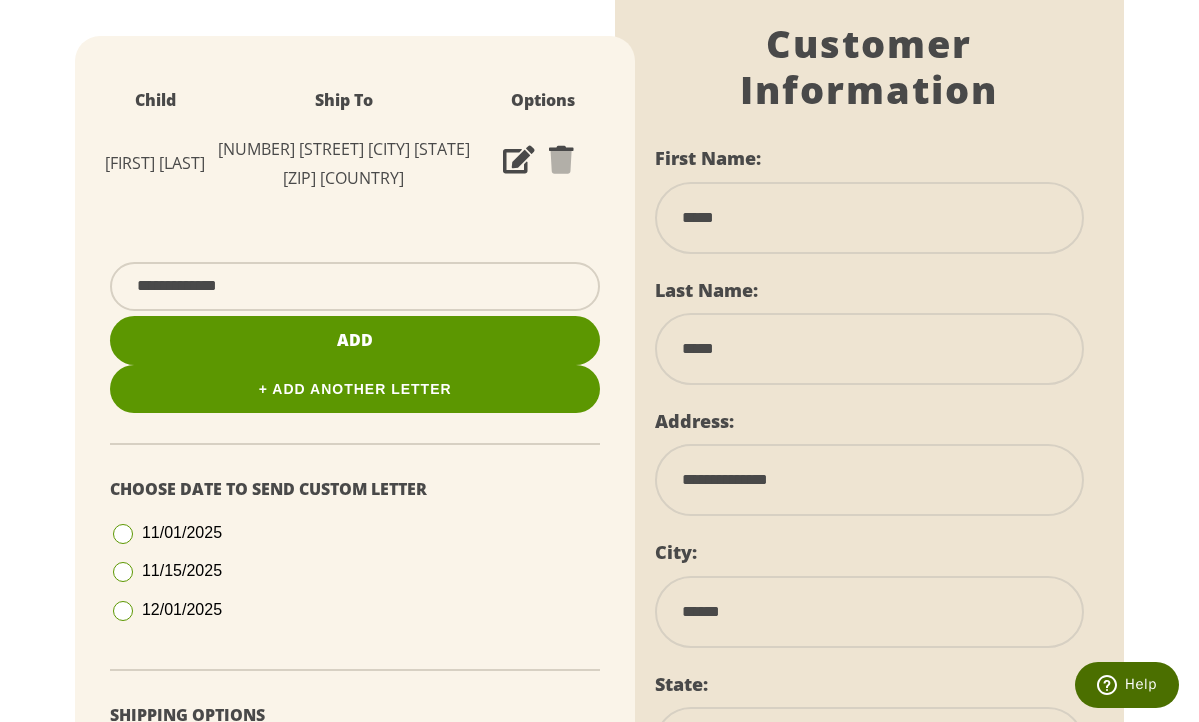 select on "**" 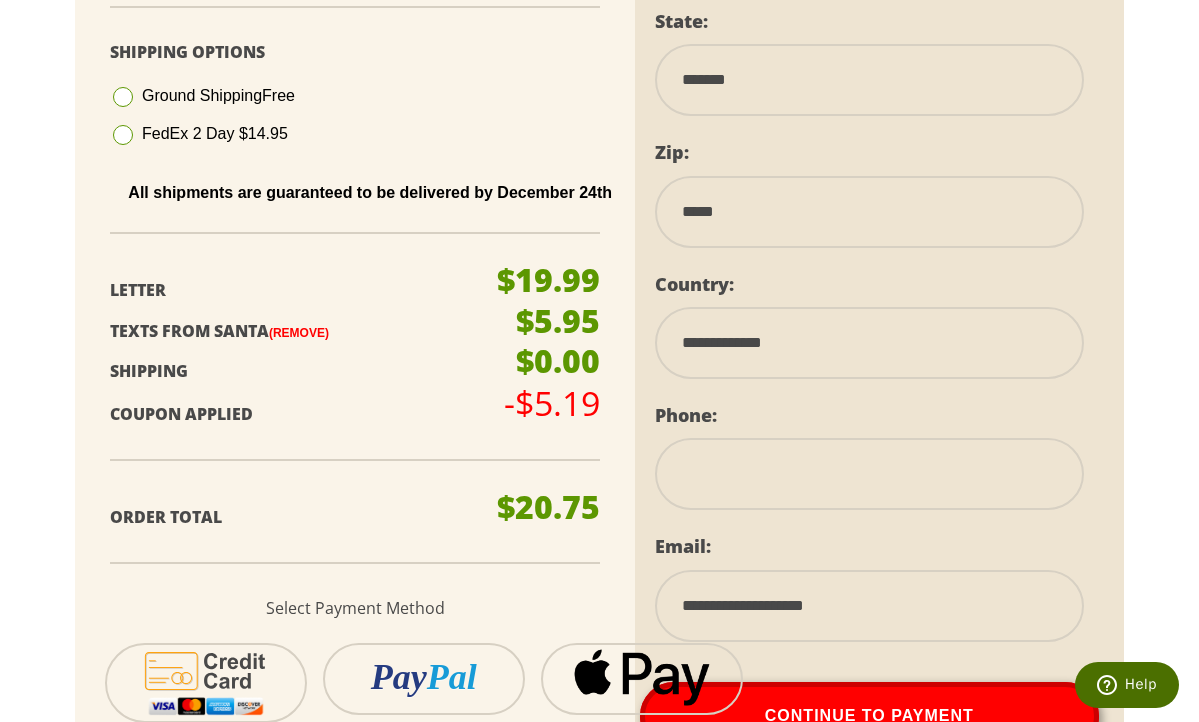 scroll, scrollTop: 1048, scrollLeft: 0, axis: vertical 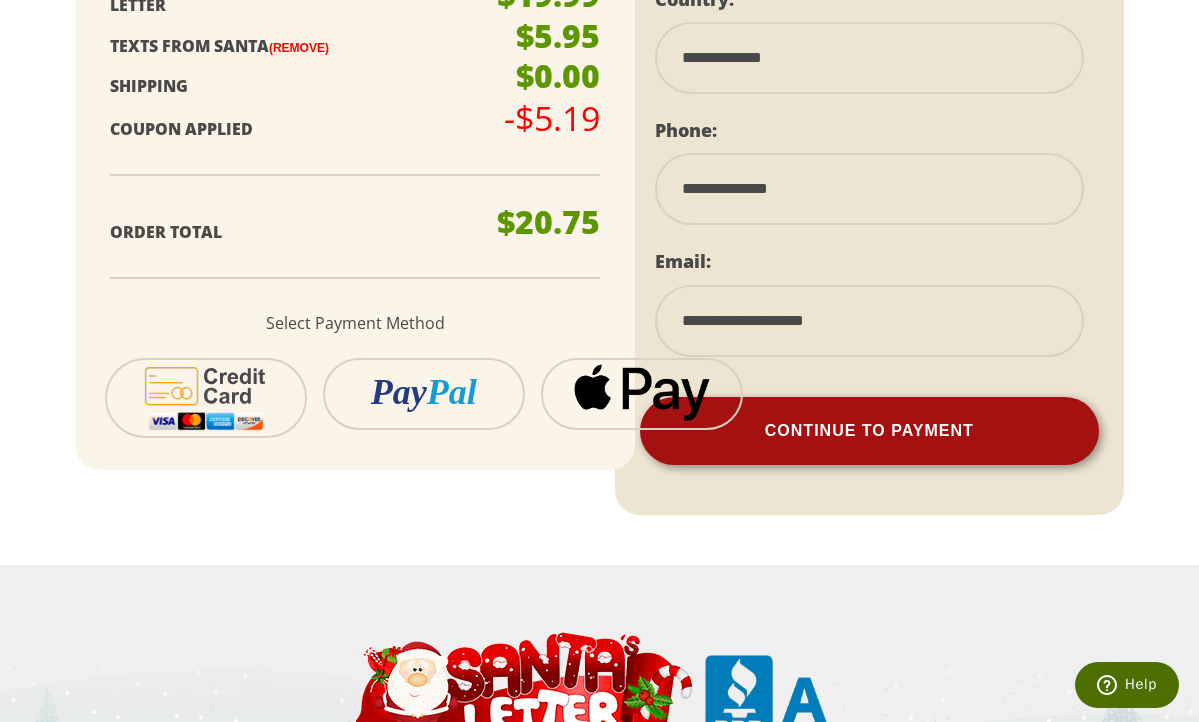 type on "**********" 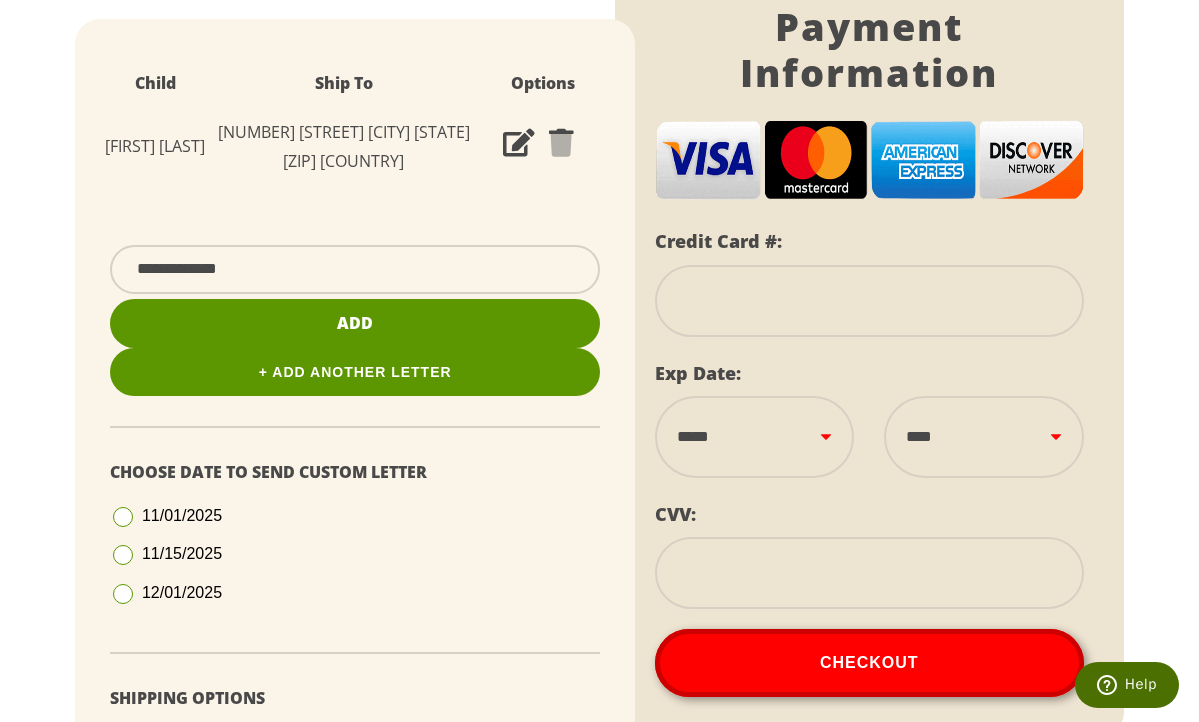 scroll, scrollTop: 387, scrollLeft: 0, axis: vertical 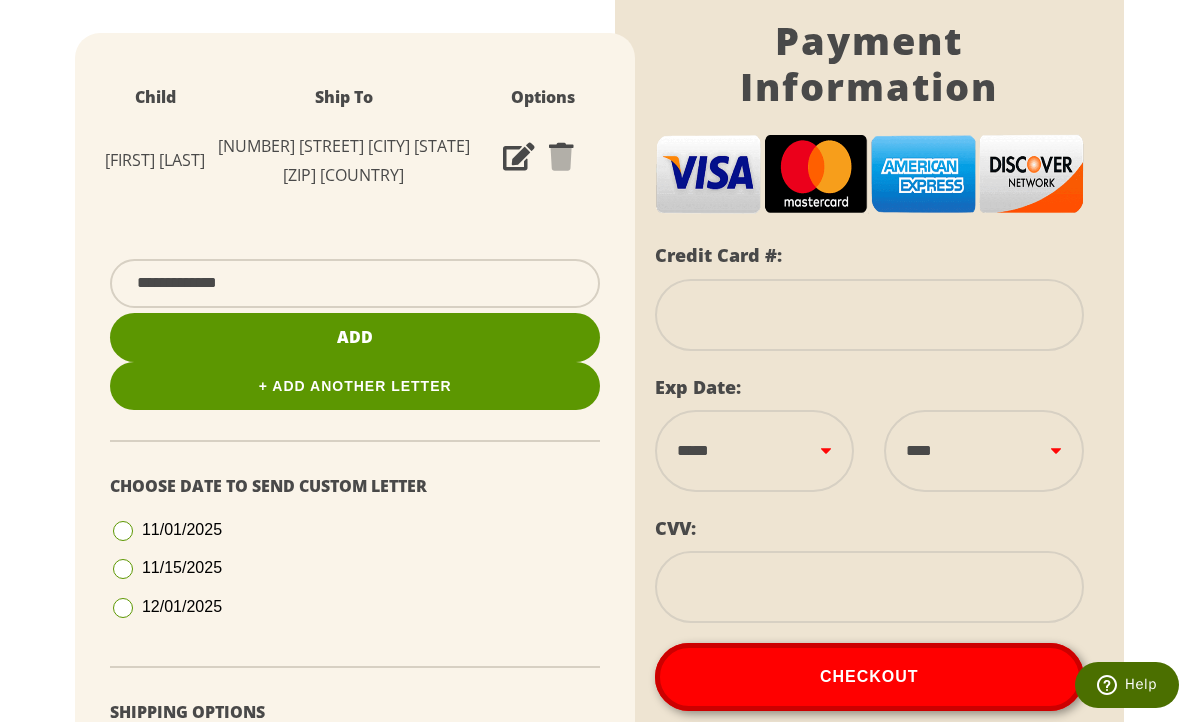 click at bounding box center [870, 315] 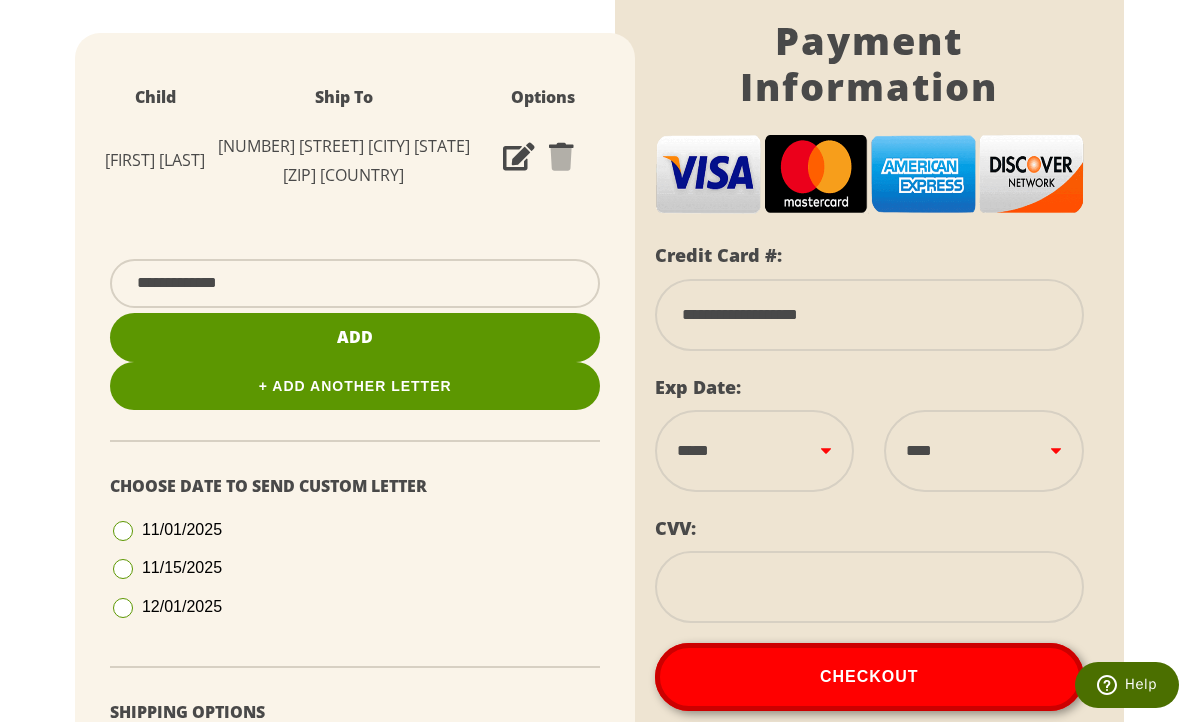 type on "**********" 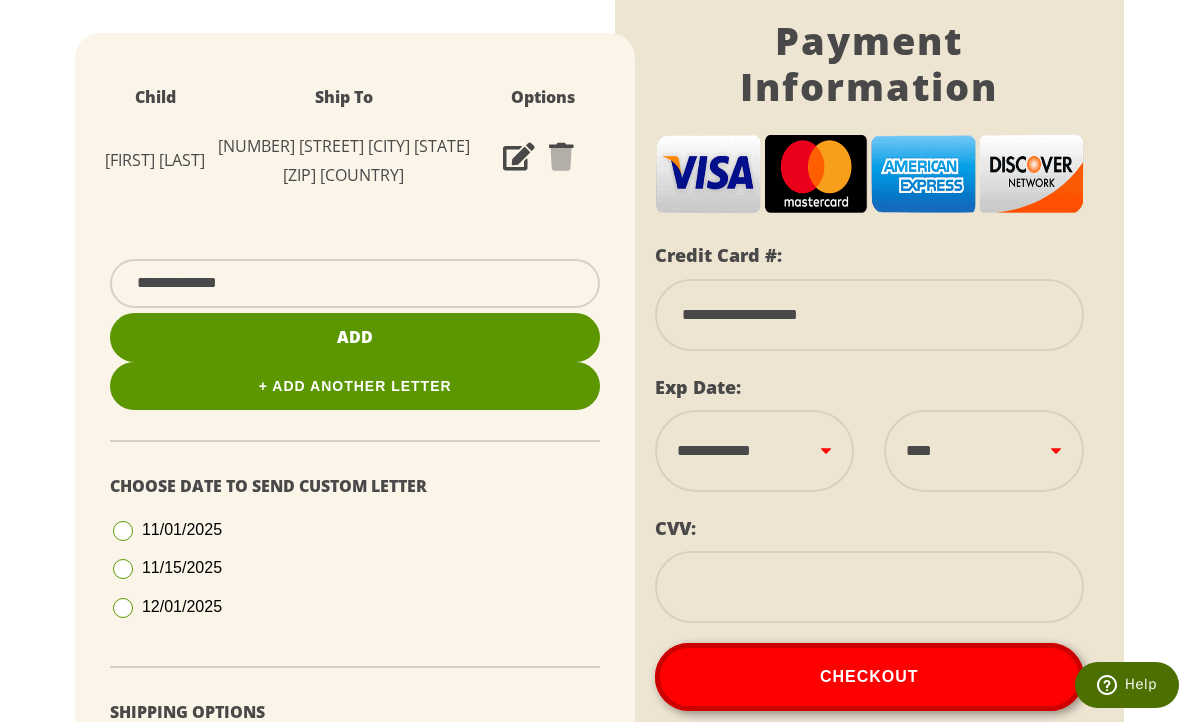 select on "****" 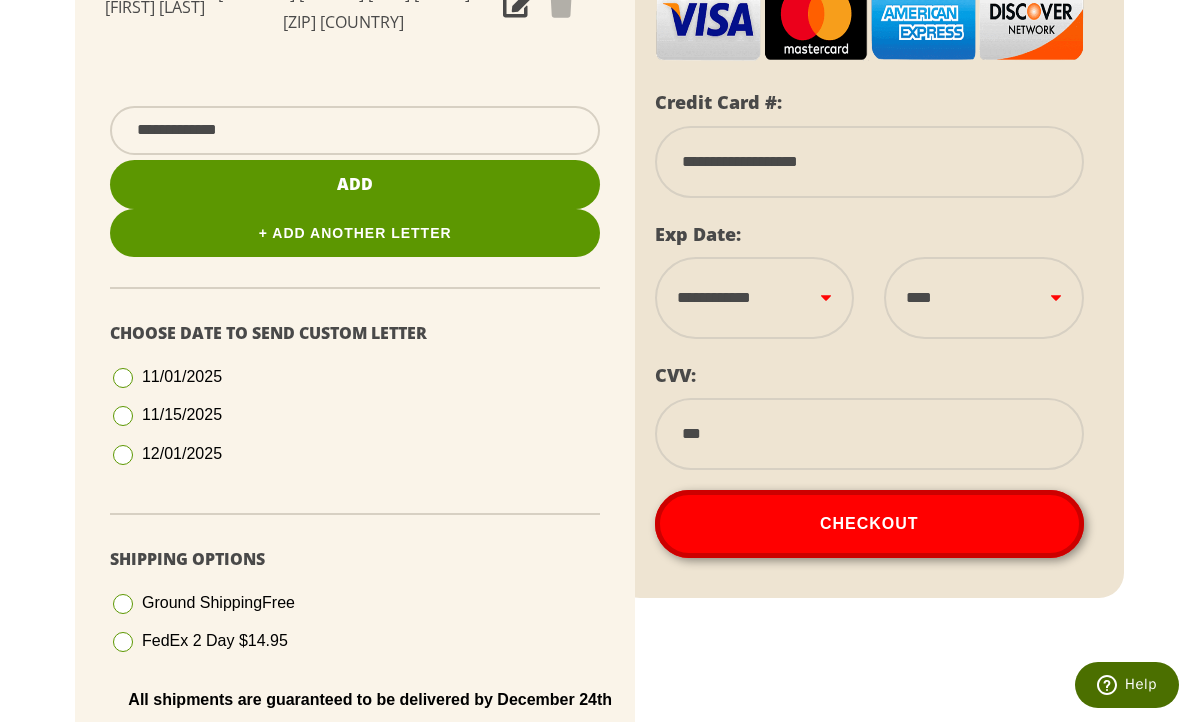 scroll, scrollTop: 563, scrollLeft: 0, axis: vertical 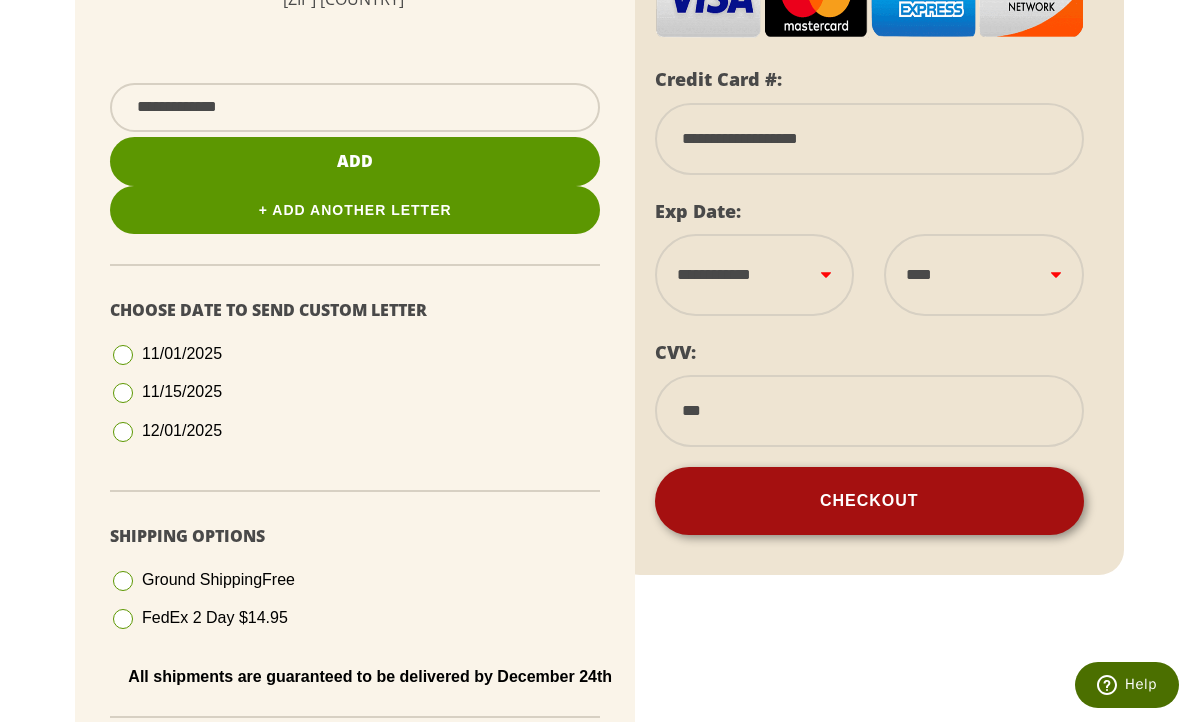 type on "***" 